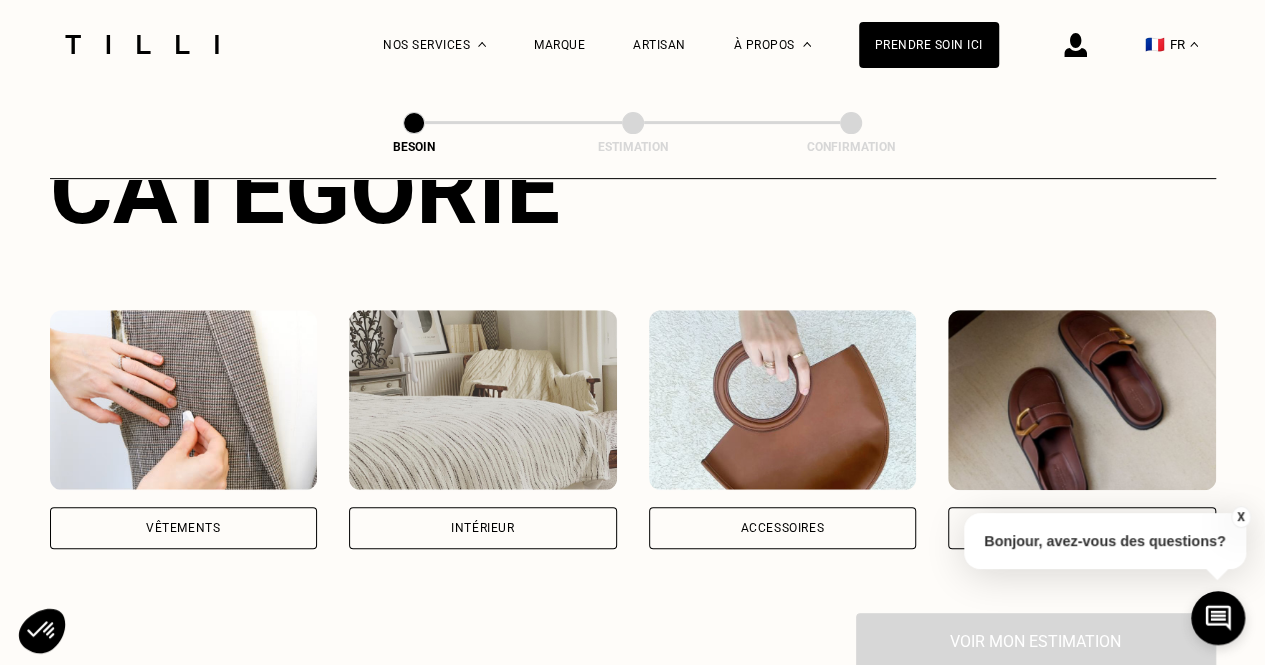 scroll, scrollTop: 285, scrollLeft: 0, axis: vertical 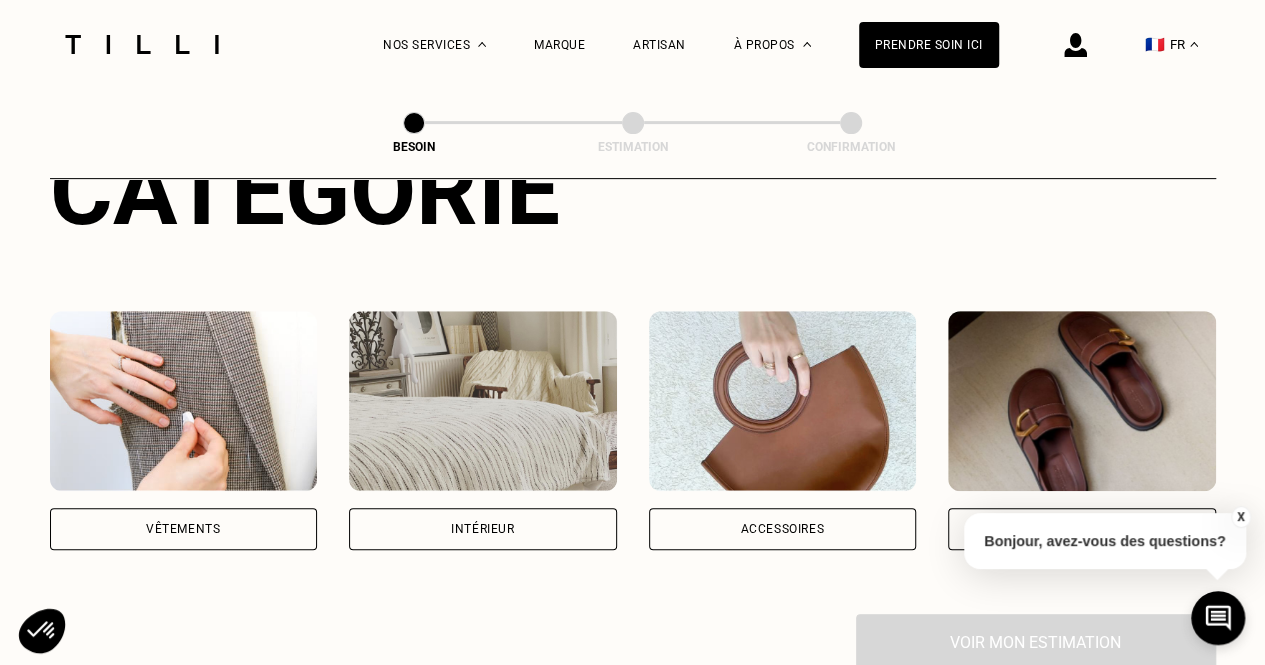 click on "Vêtements" at bounding box center (184, 529) 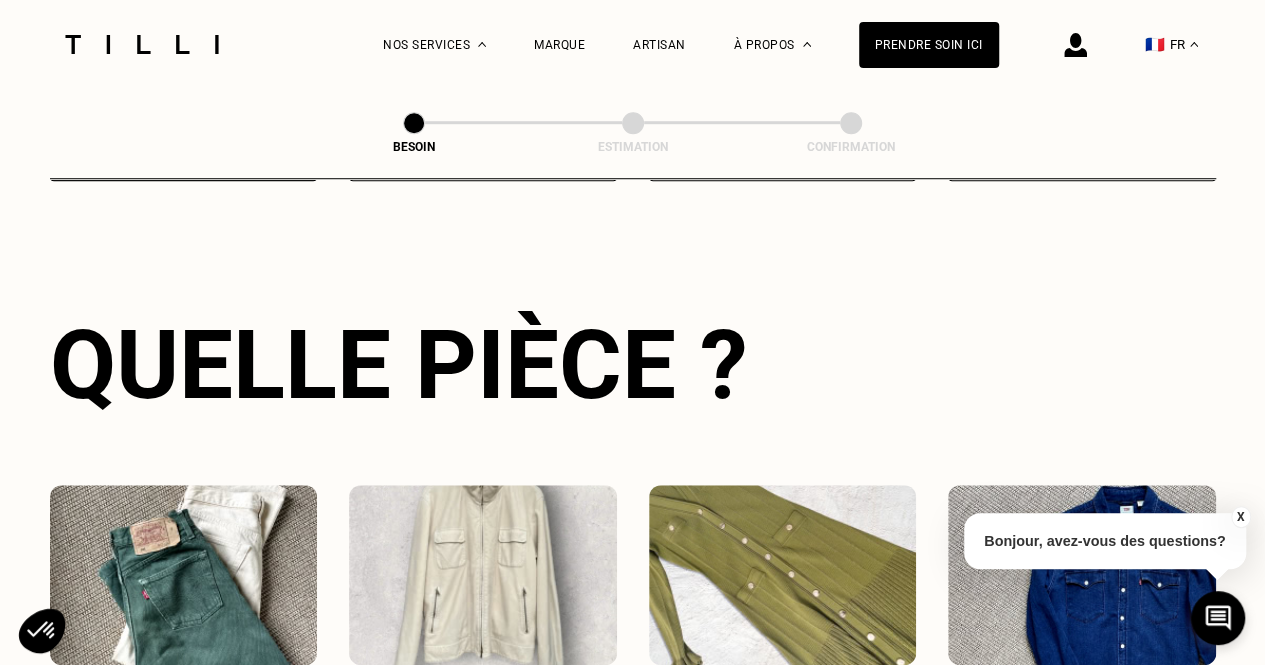 scroll, scrollTop: 992, scrollLeft: 0, axis: vertical 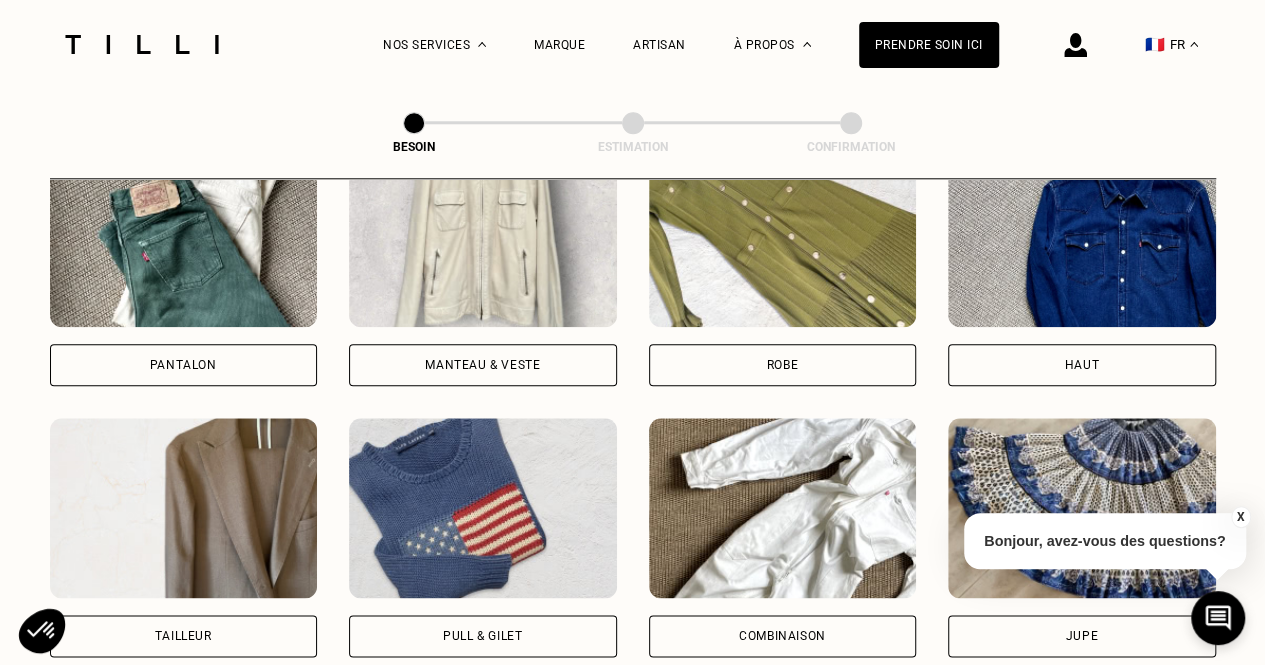 click on "Pantalon" at bounding box center (184, 365) 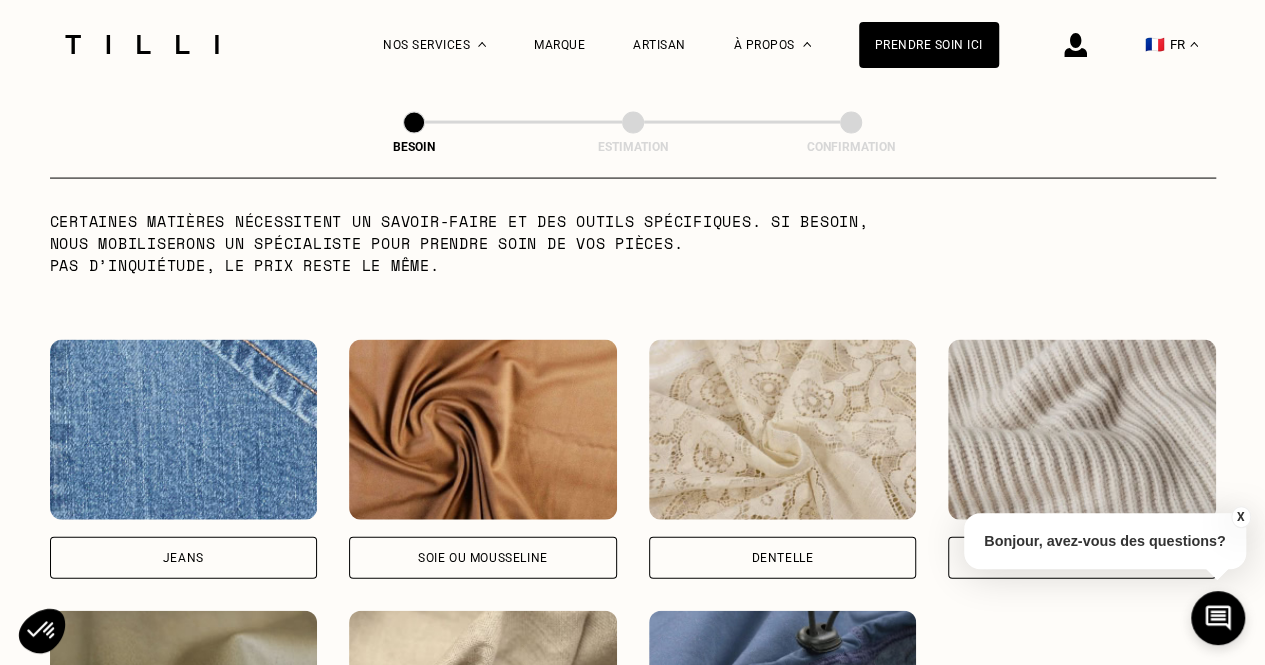 scroll, scrollTop: 2018, scrollLeft: 0, axis: vertical 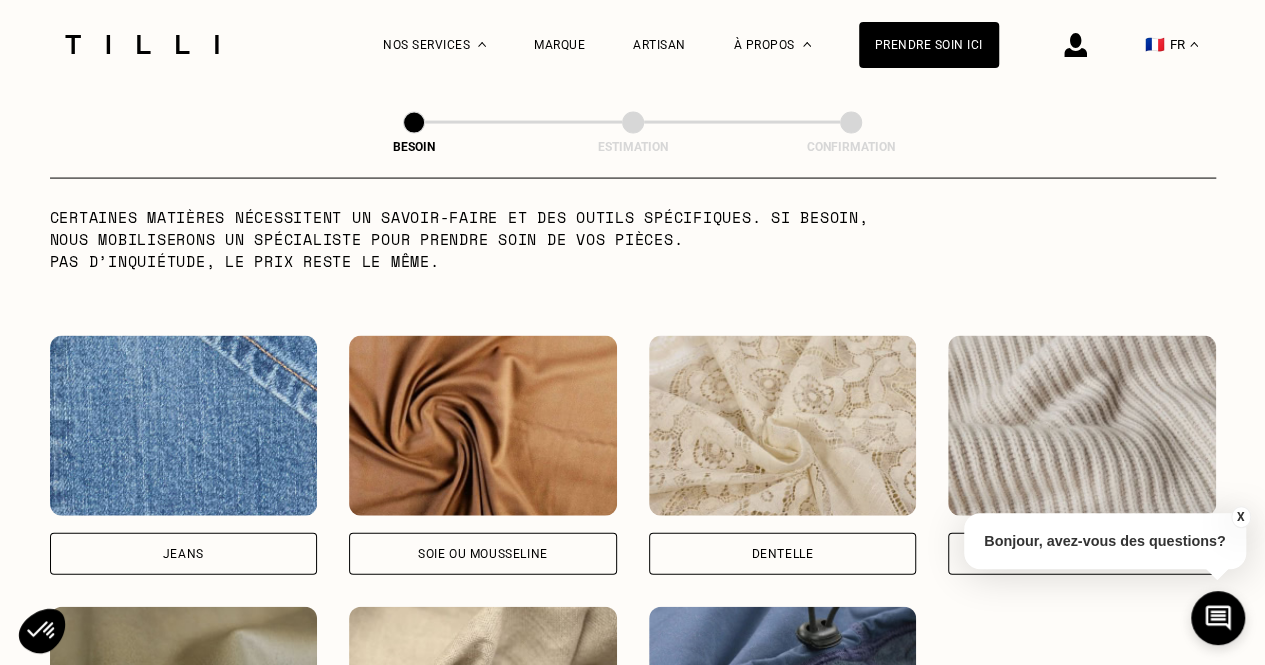 click on "Jeans" at bounding box center (184, 554) 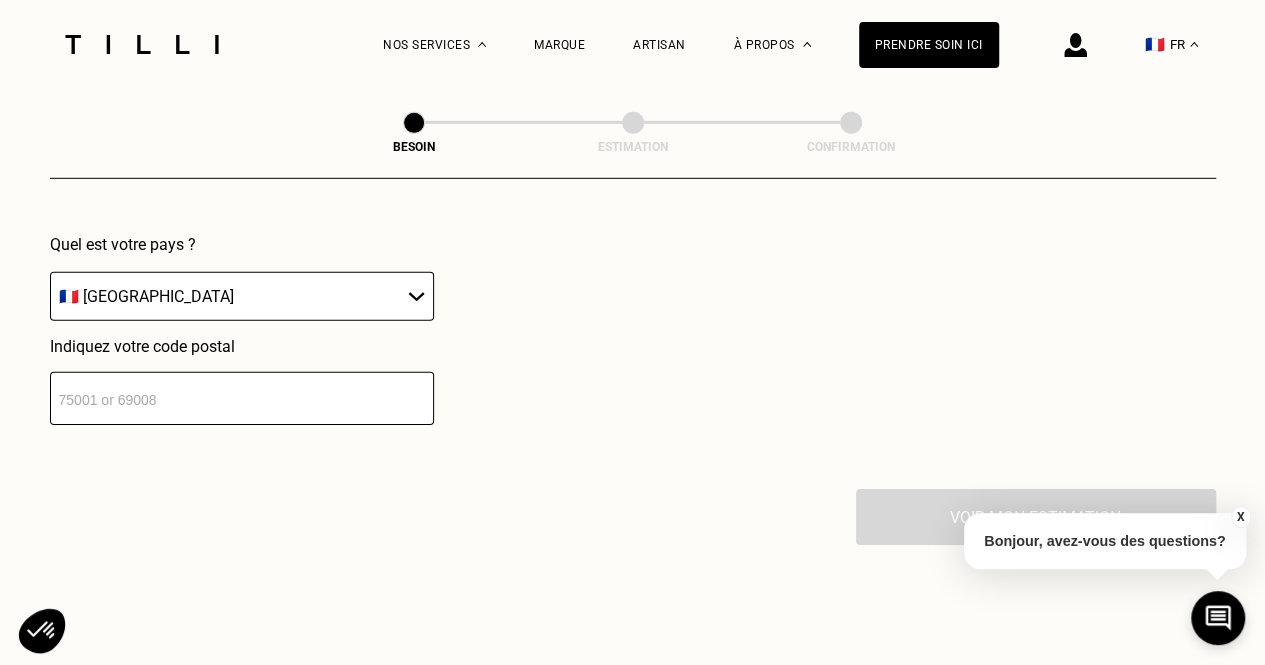 scroll, scrollTop: 2934, scrollLeft: 0, axis: vertical 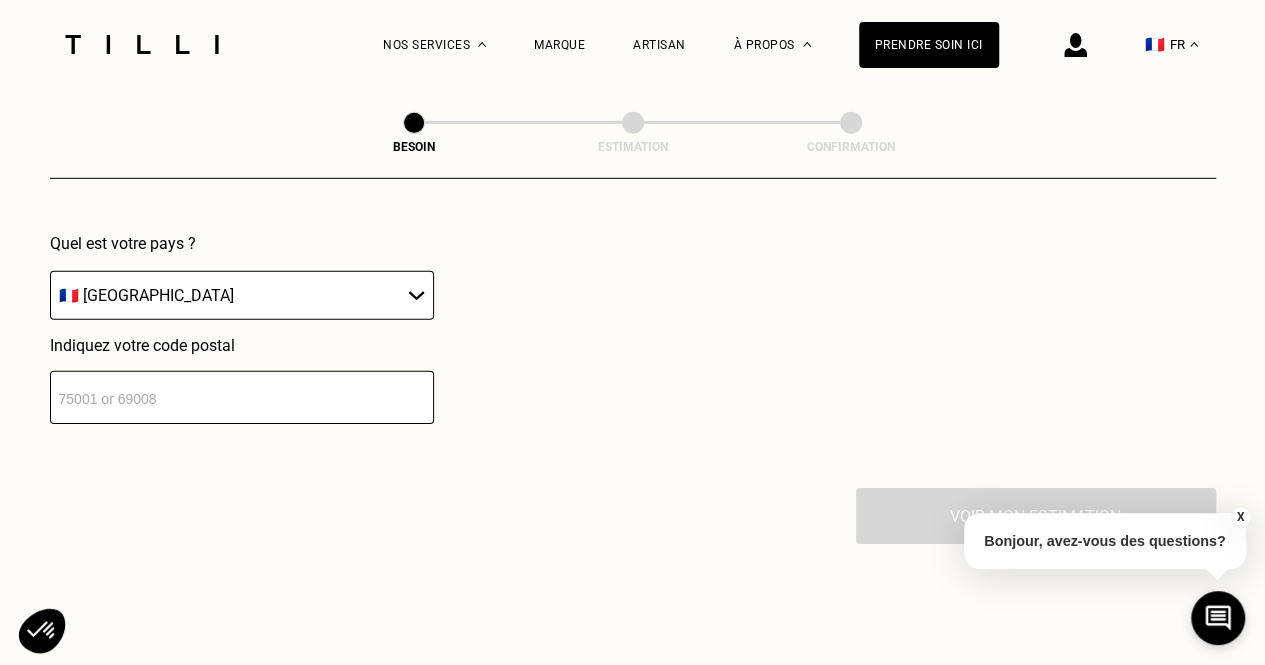click at bounding box center [242, 397] 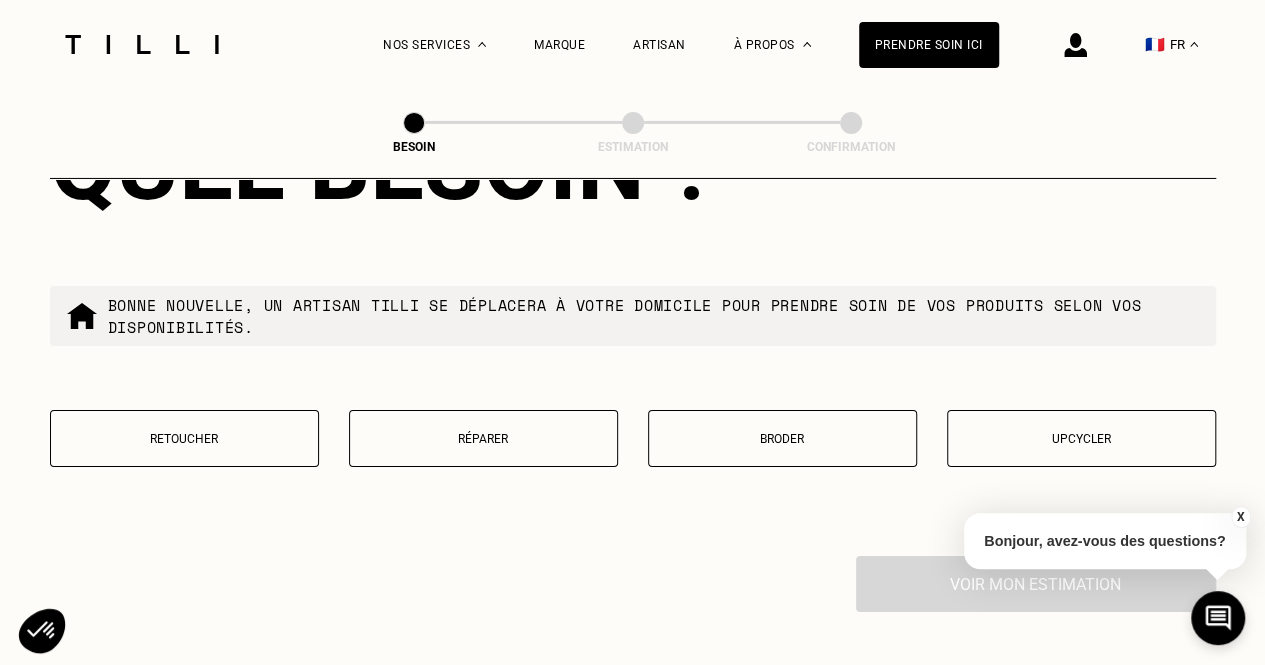scroll, scrollTop: 3380, scrollLeft: 0, axis: vertical 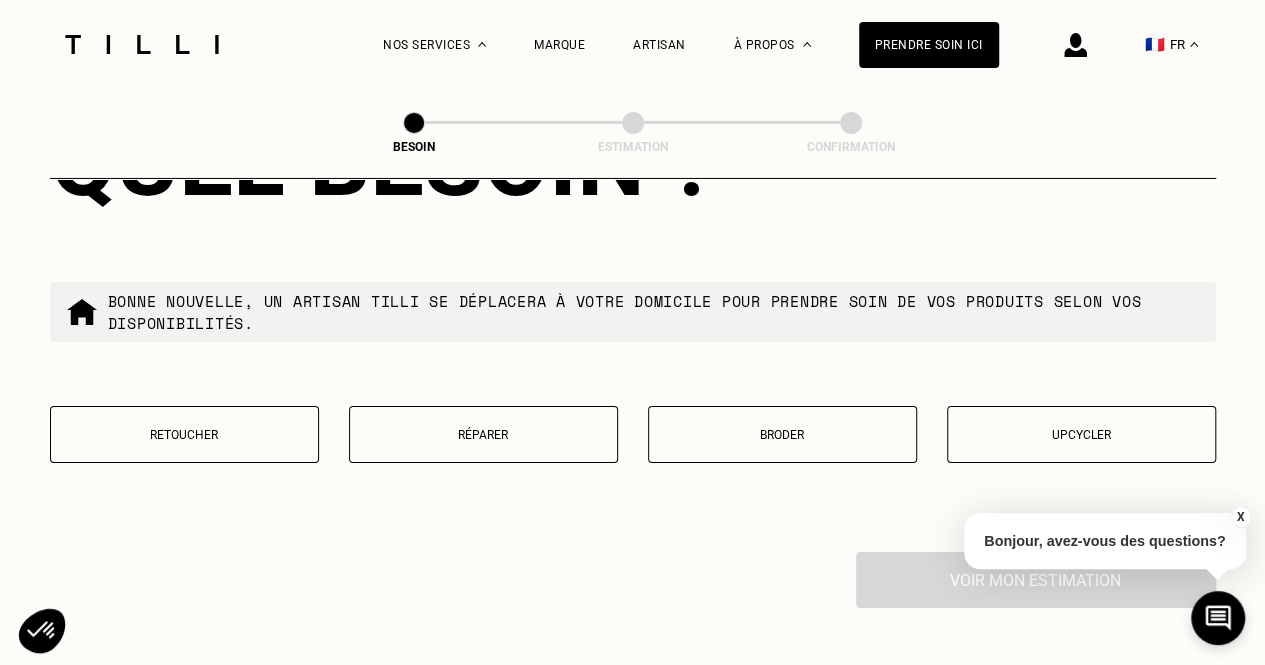 type on "75011" 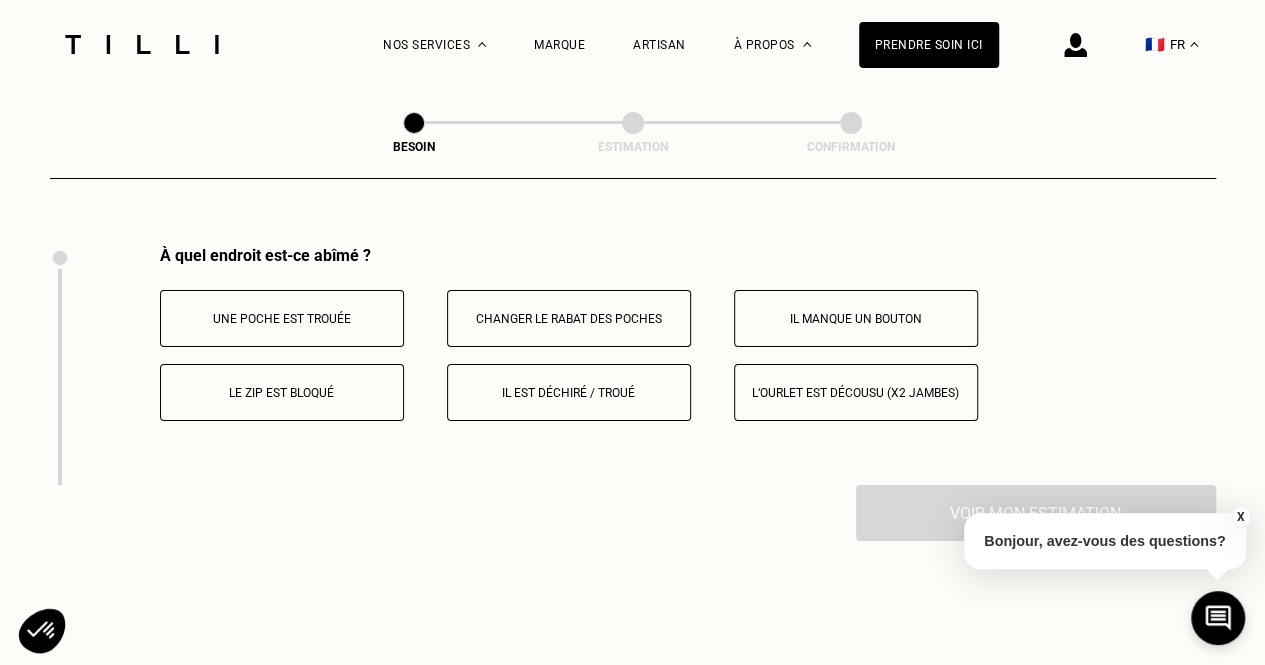 scroll, scrollTop: 3696, scrollLeft: 0, axis: vertical 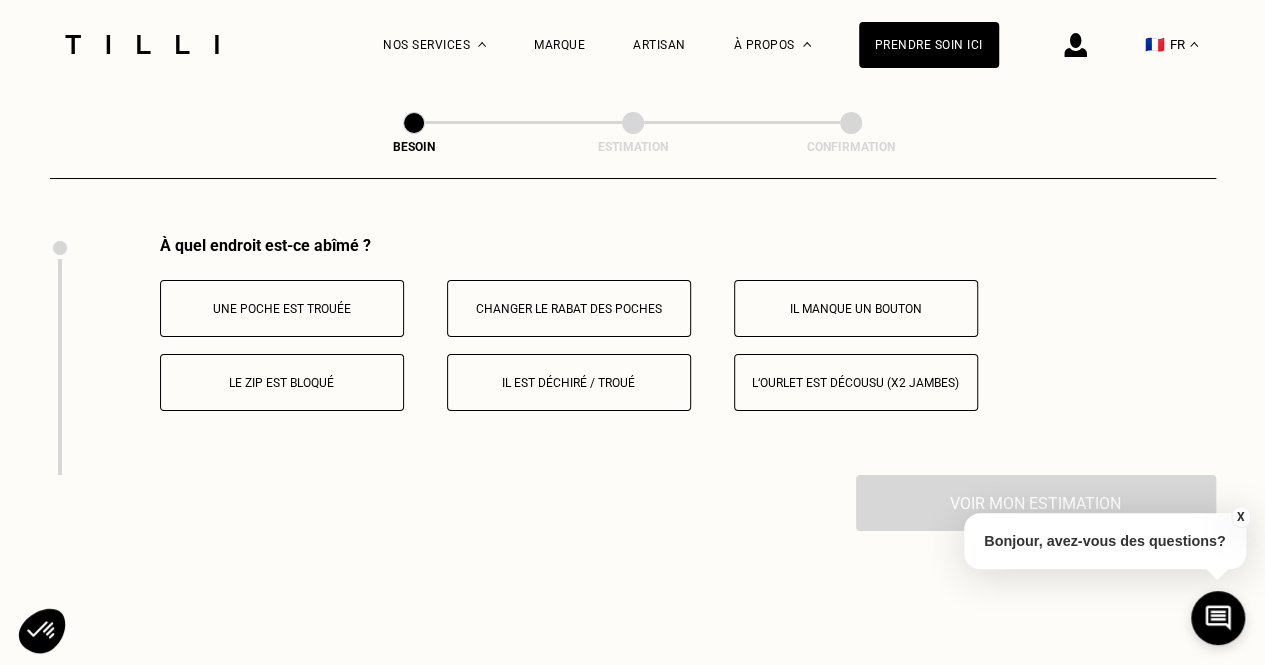 click on "Il est déchiré / troué" at bounding box center [569, 382] 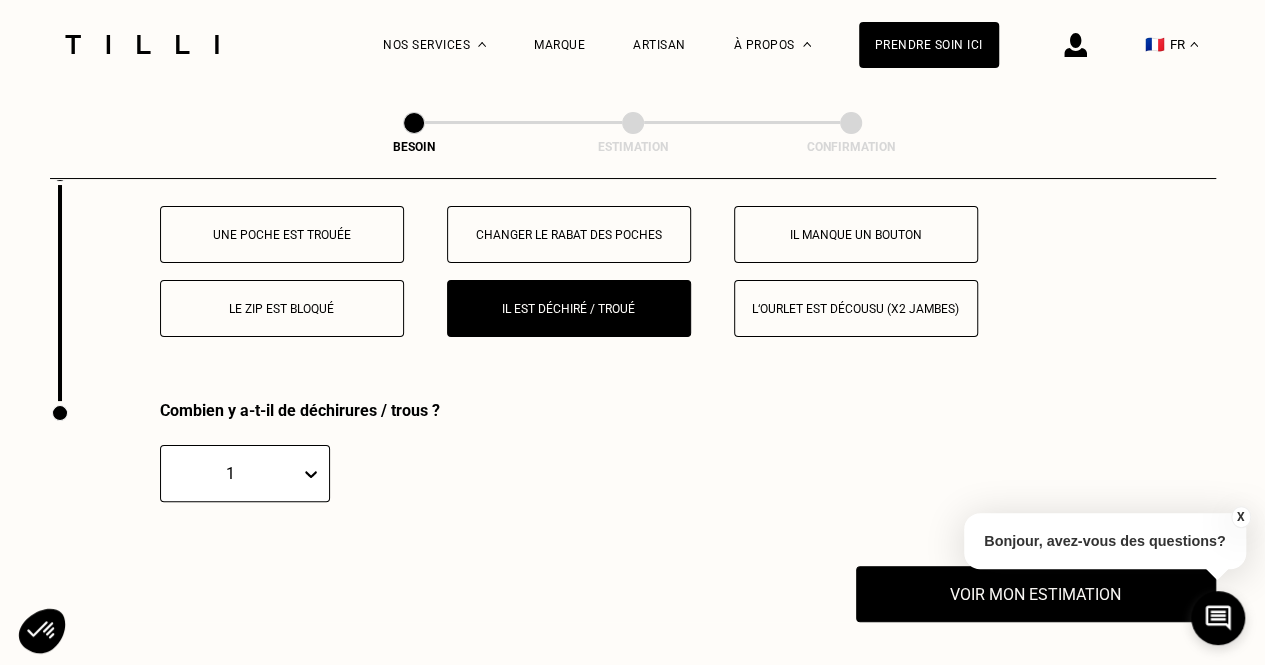 scroll, scrollTop: 3769, scrollLeft: 0, axis: vertical 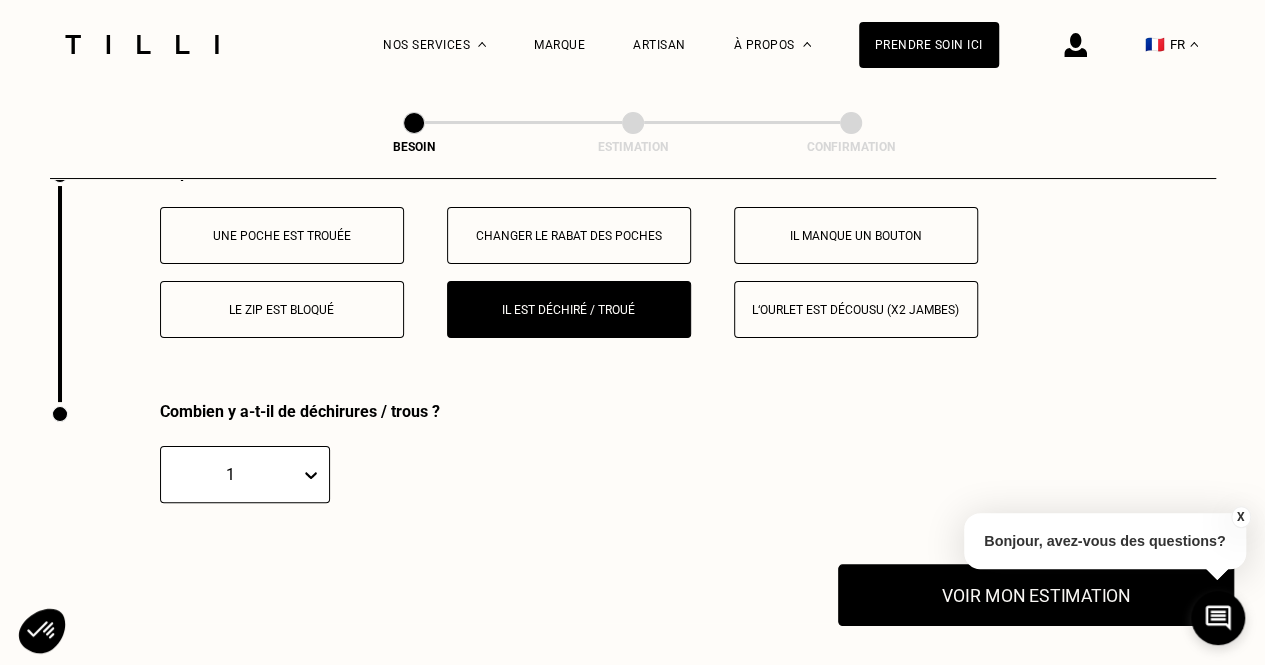 click on "Voir mon estimation" at bounding box center [1036, 595] 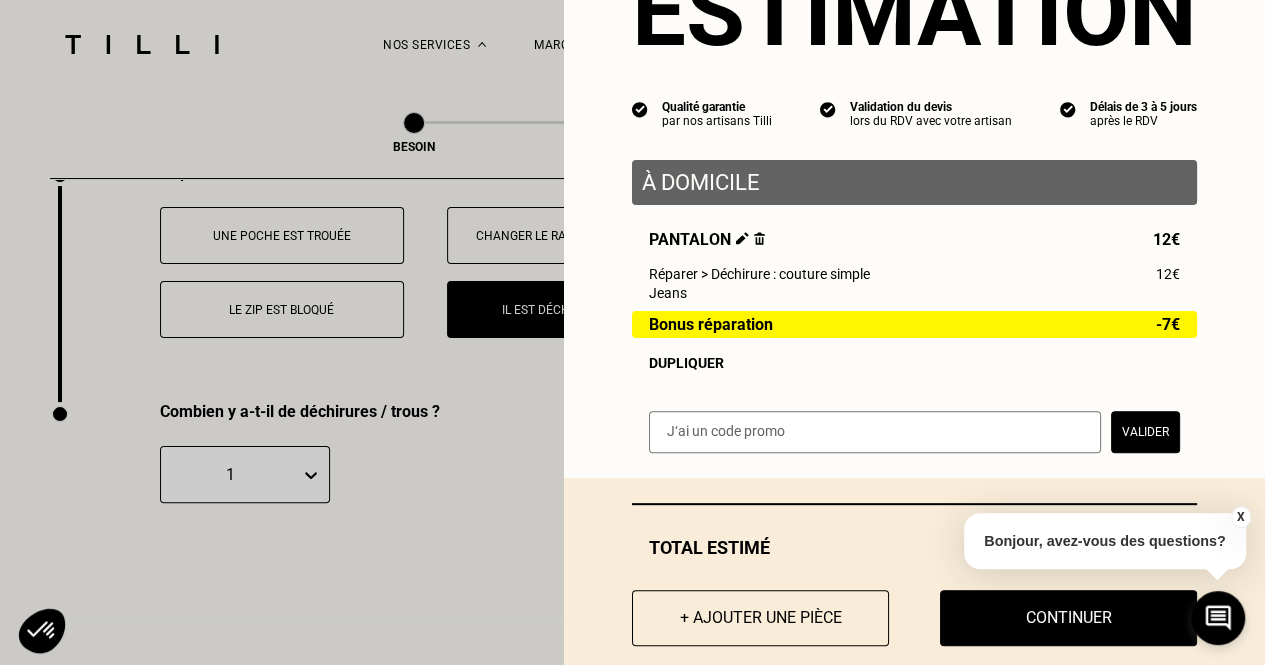scroll, scrollTop: 146, scrollLeft: 0, axis: vertical 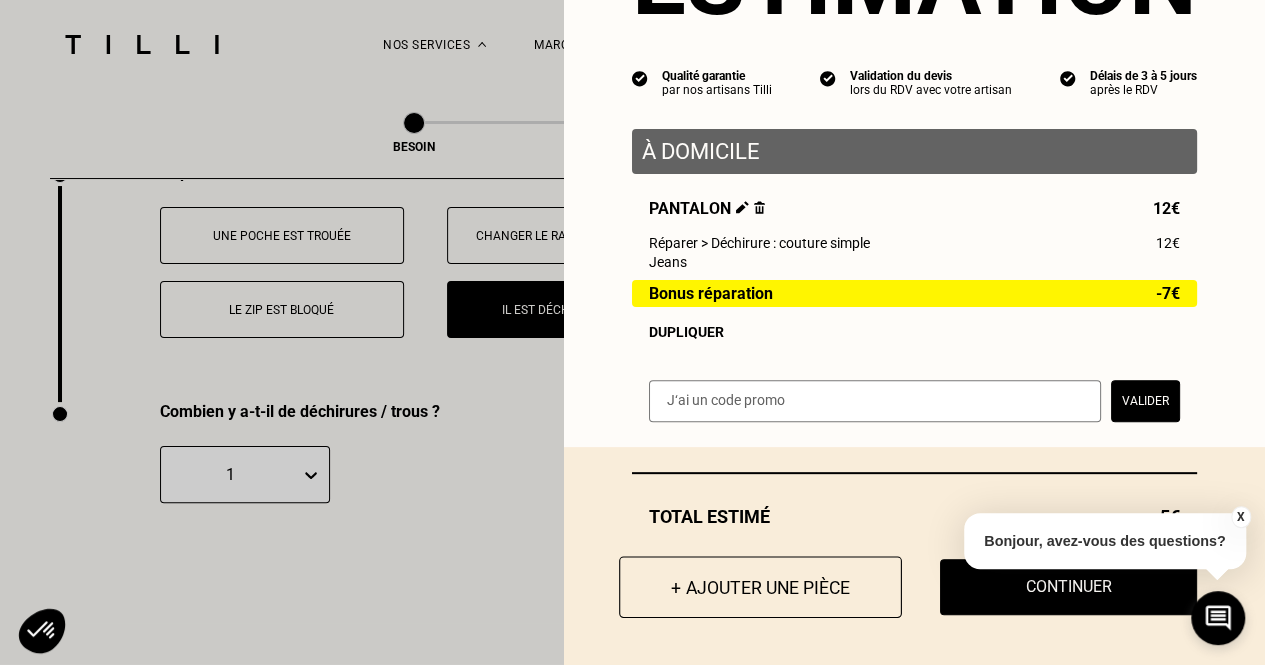 click on "+ Ajouter une pièce" at bounding box center [760, 587] 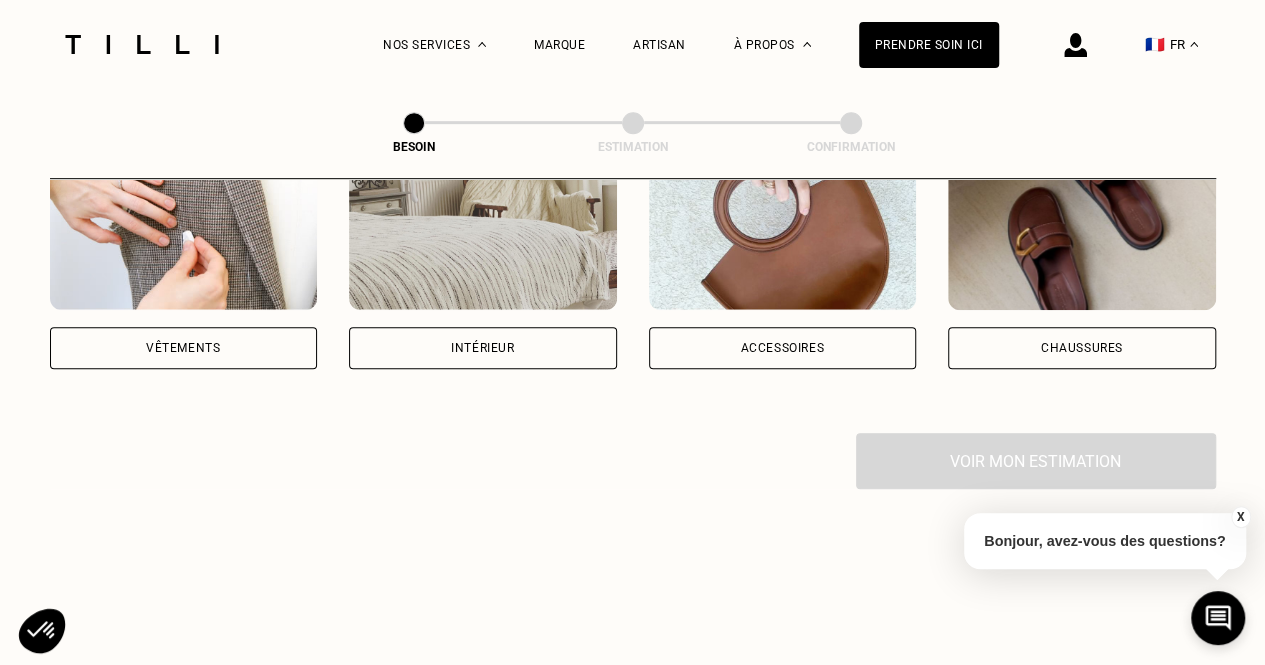 scroll, scrollTop: 451, scrollLeft: 0, axis: vertical 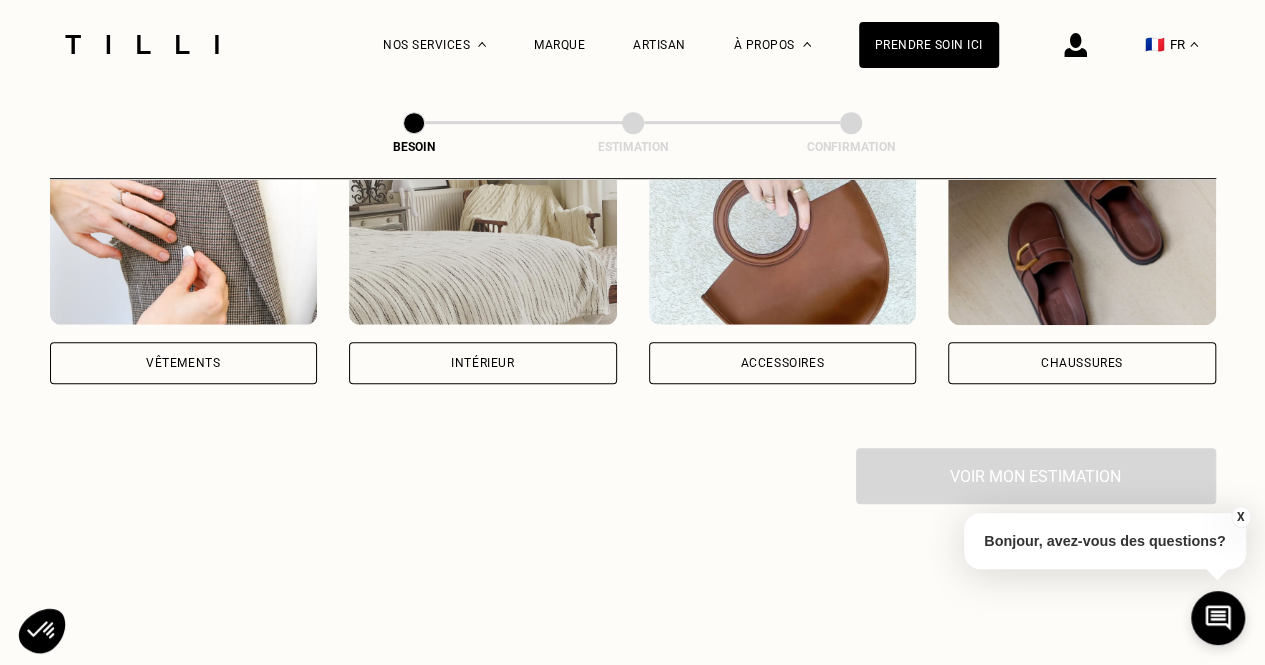 click on "Vêtements" at bounding box center (184, 363) 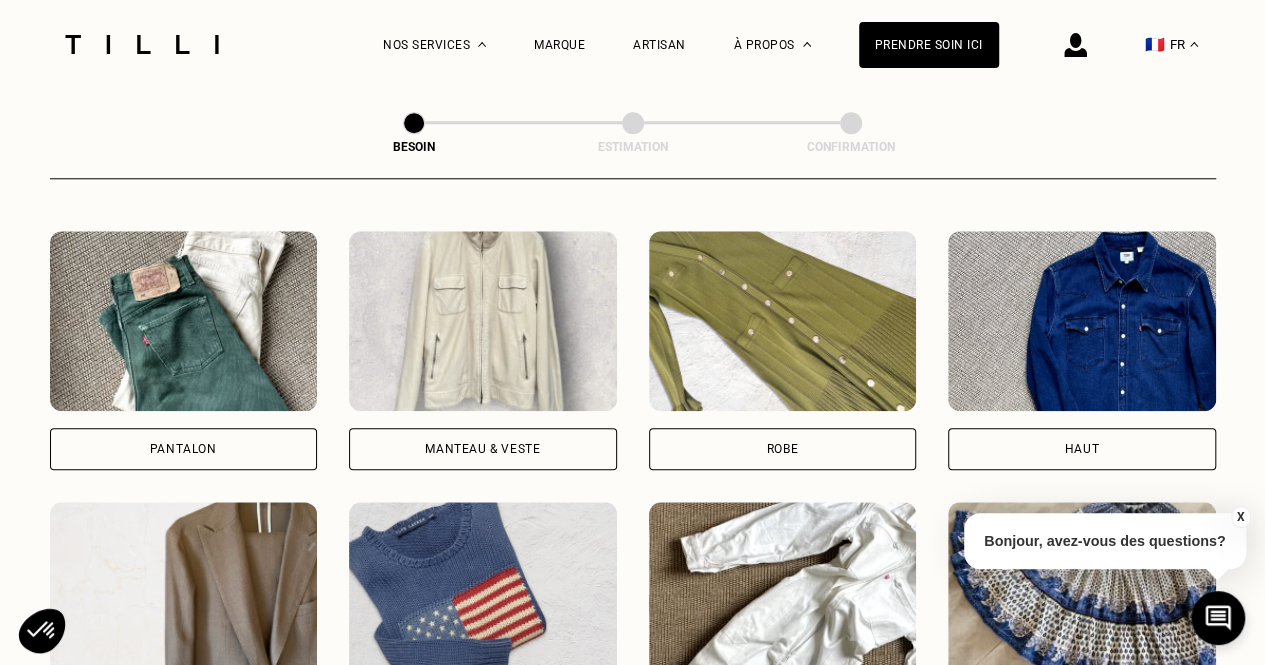 scroll, scrollTop: 1008, scrollLeft: 0, axis: vertical 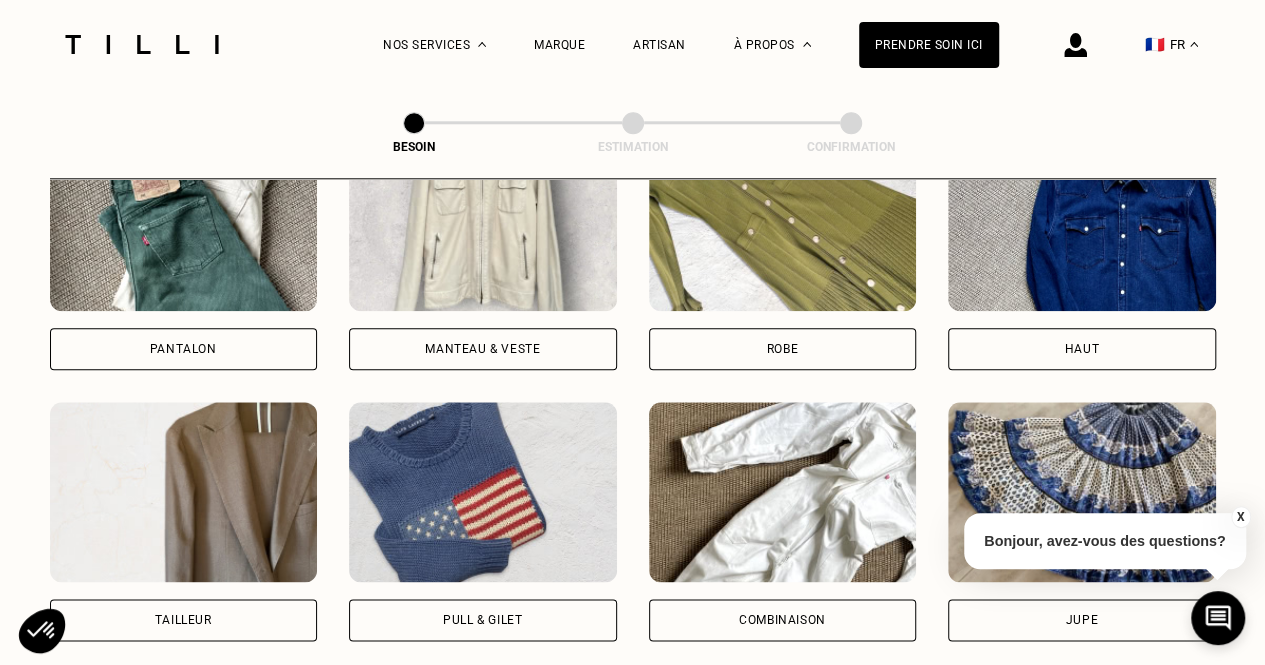 click on "Pantalon" at bounding box center [184, 349] 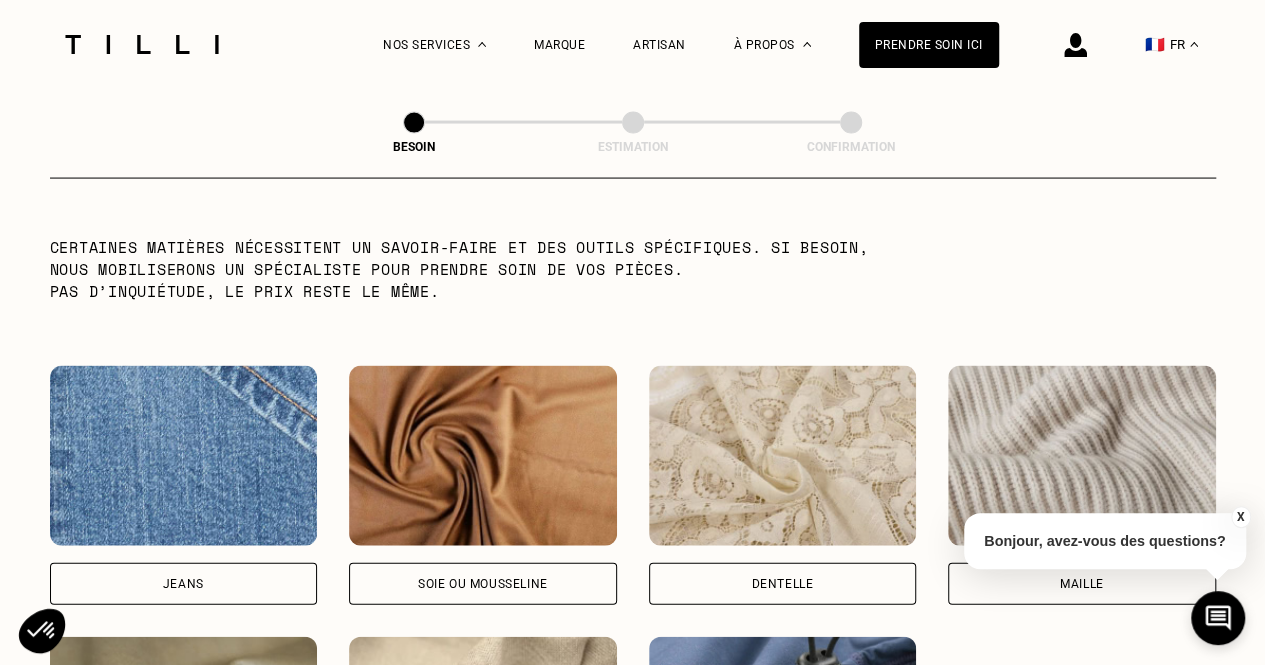 scroll, scrollTop: 2116, scrollLeft: 0, axis: vertical 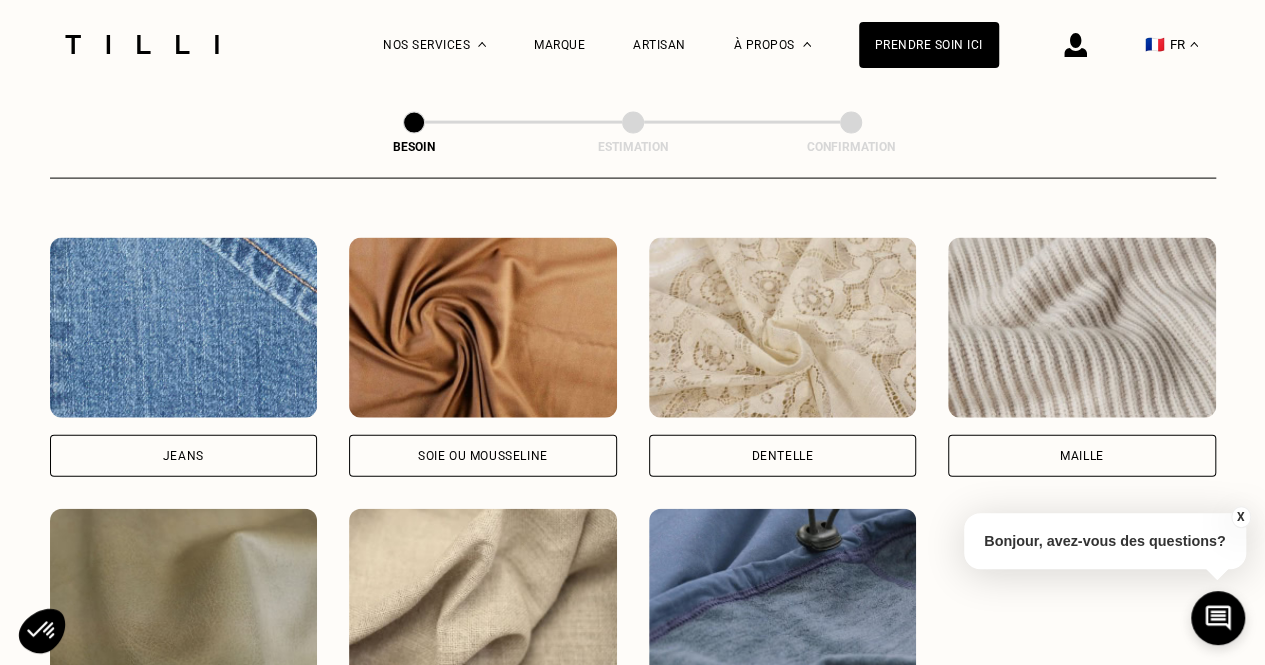 click on "Jeans" at bounding box center [184, 456] 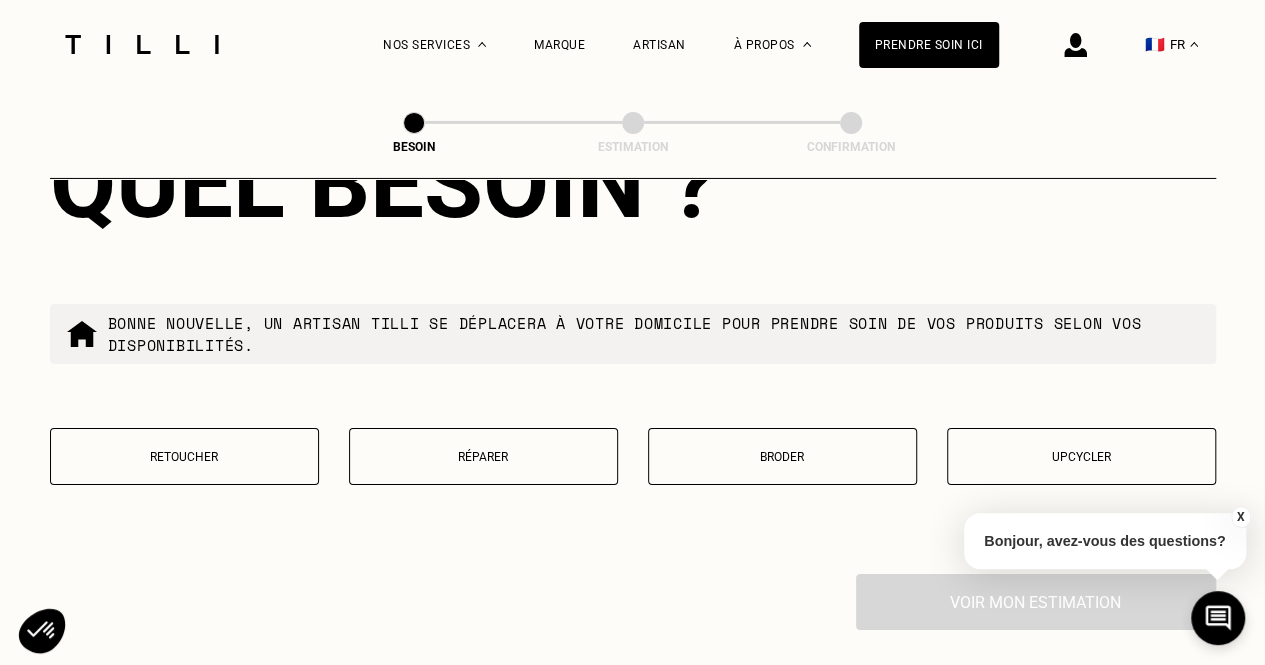 scroll, scrollTop: 3406, scrollLeft: 0, axis: vertical 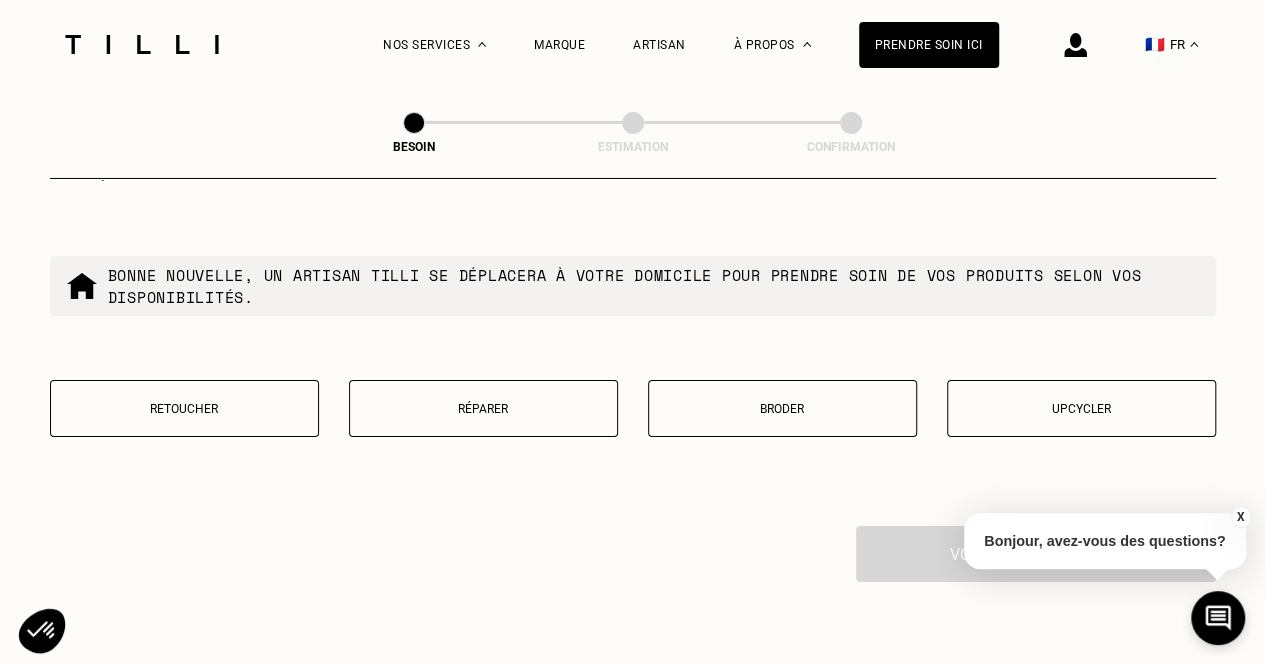 click on "Réparer" at bounding box center (483, 409) 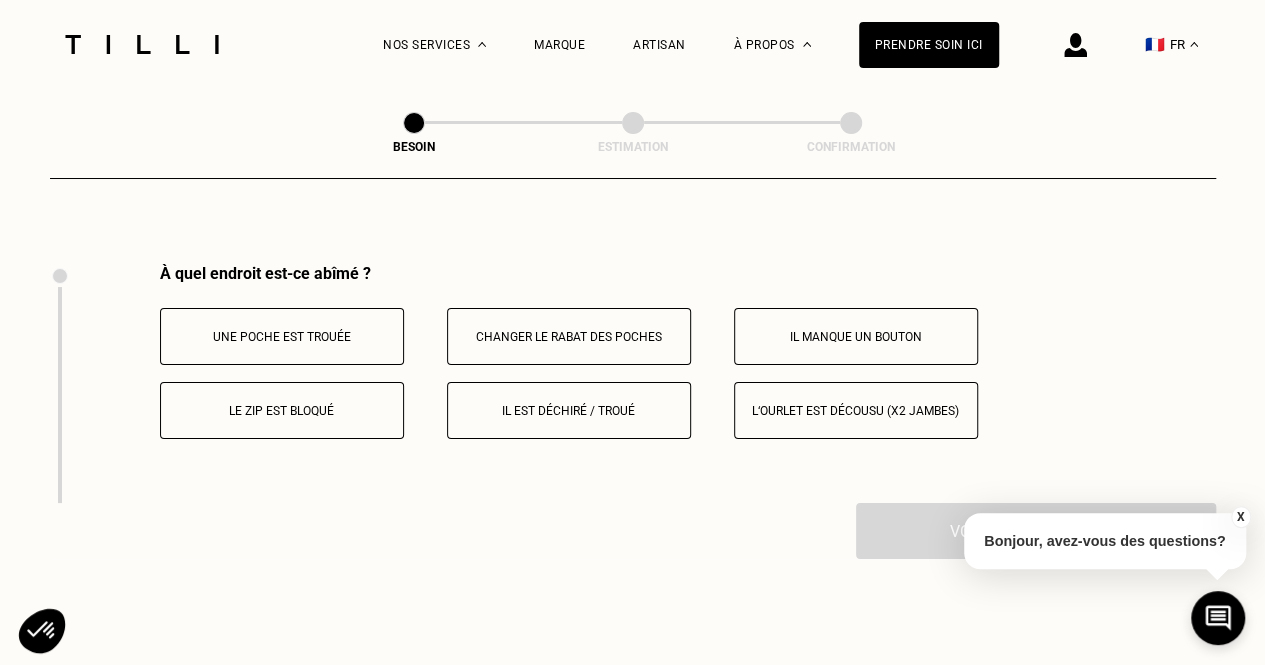 scroll, scrollTop: 3711, scrollLeft: 0, axis: vertical 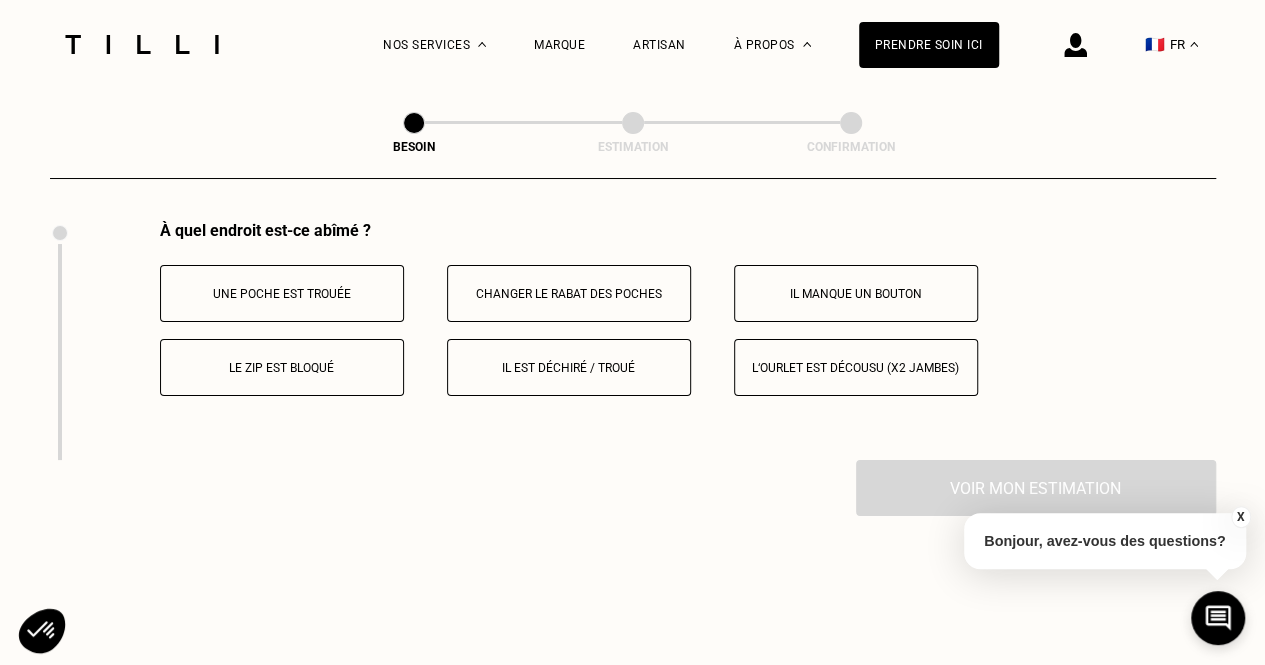click on "Il est déchiré / troué" at bounding box center (569, 368) 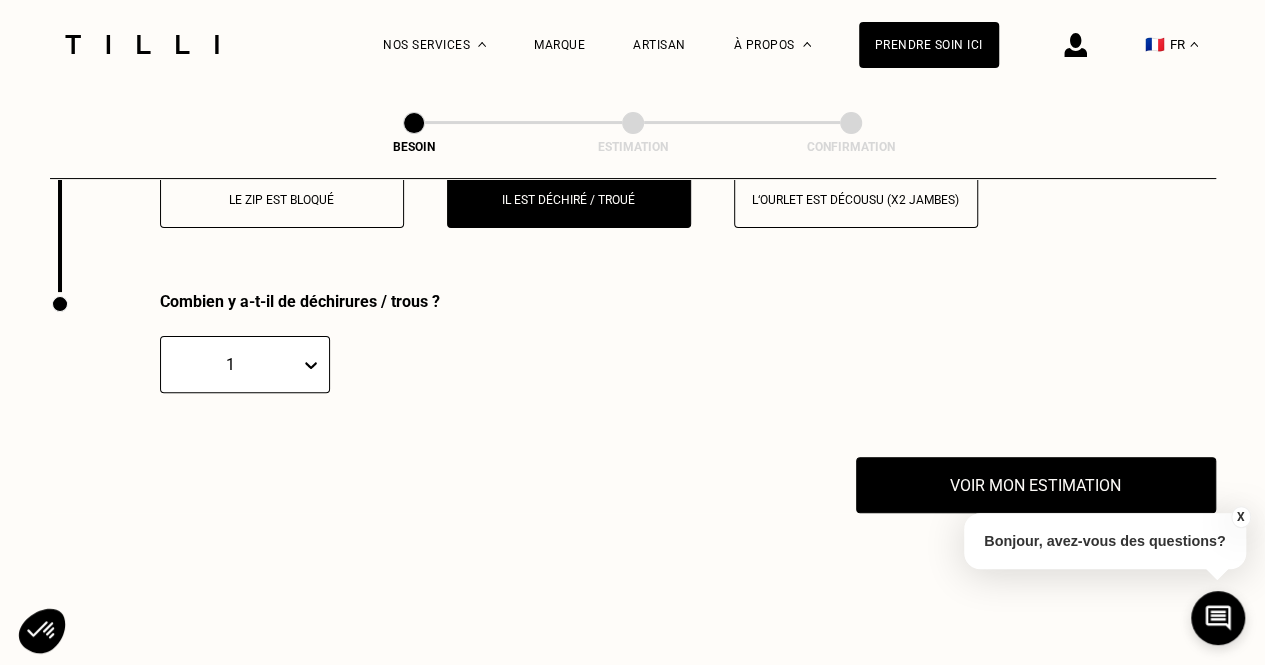 scroll, scrollTop: 3935, scrollLeft: 0, axis: vertical 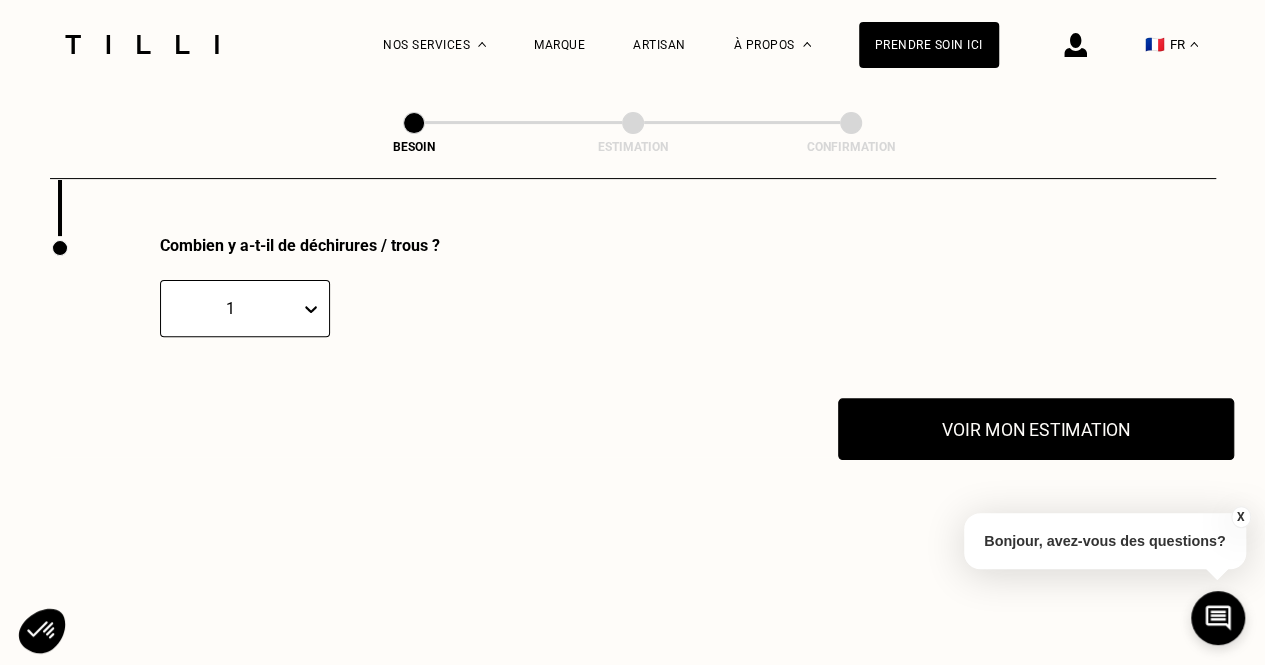 click on "Voir mon estimation" at bounding box center (1036, 429) 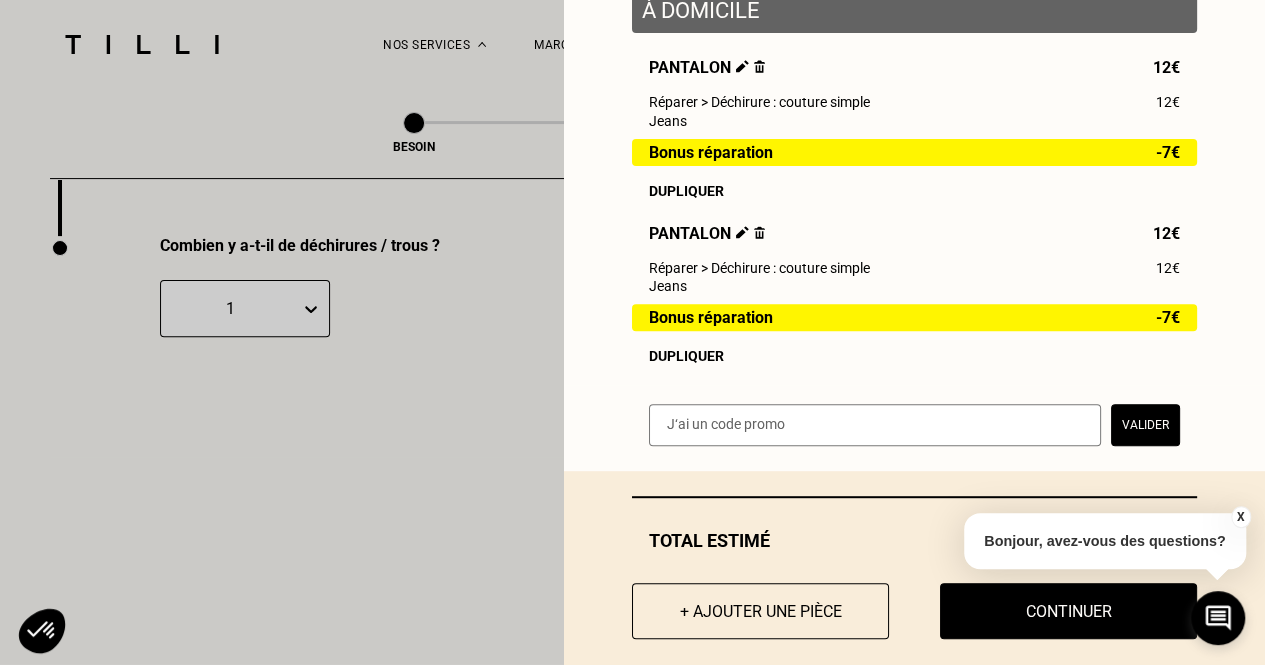 scroll, scrollTop: 314, scrollLeft: 0, axis: vertical 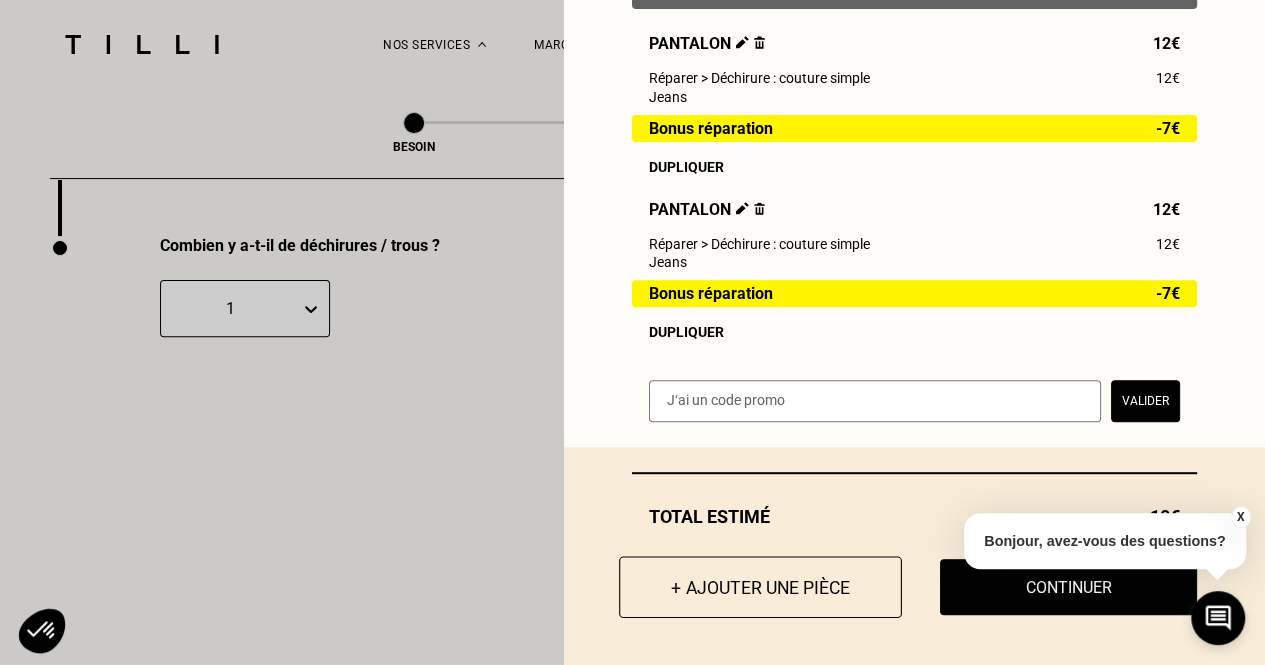 click on "+ Ajouter une pièce" at bounding box center [760, 587] 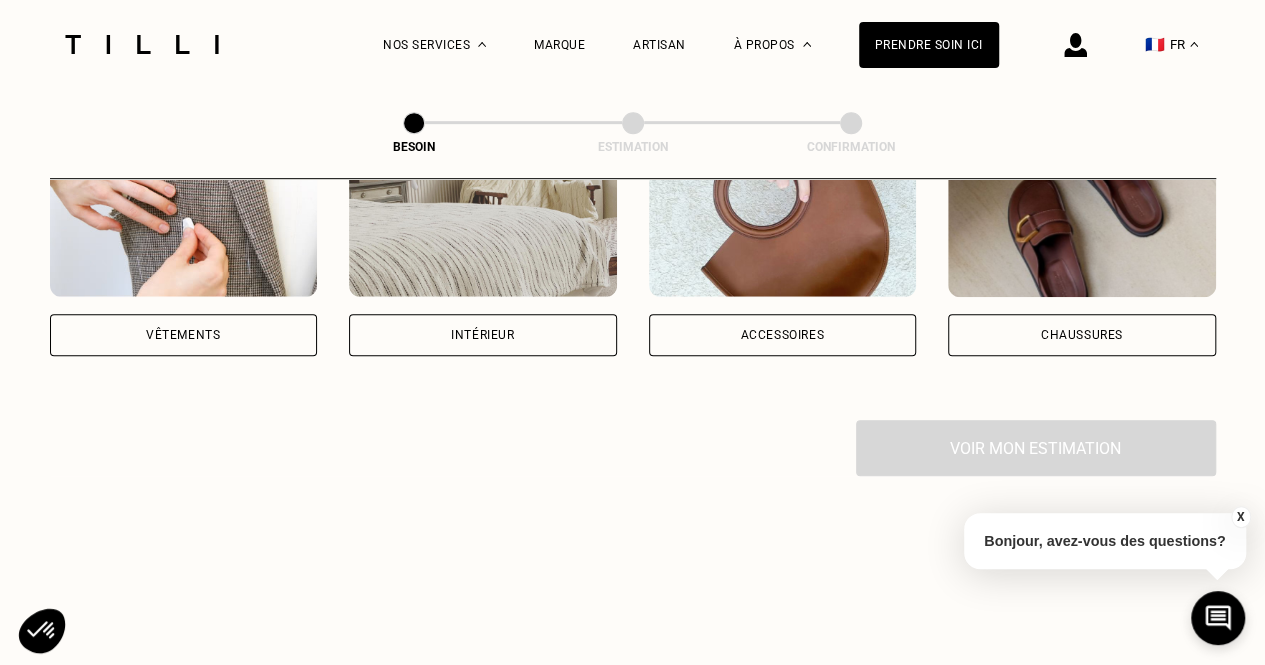 scroll, scrollTop: 480, scrollLeft: 0, axis: vertical 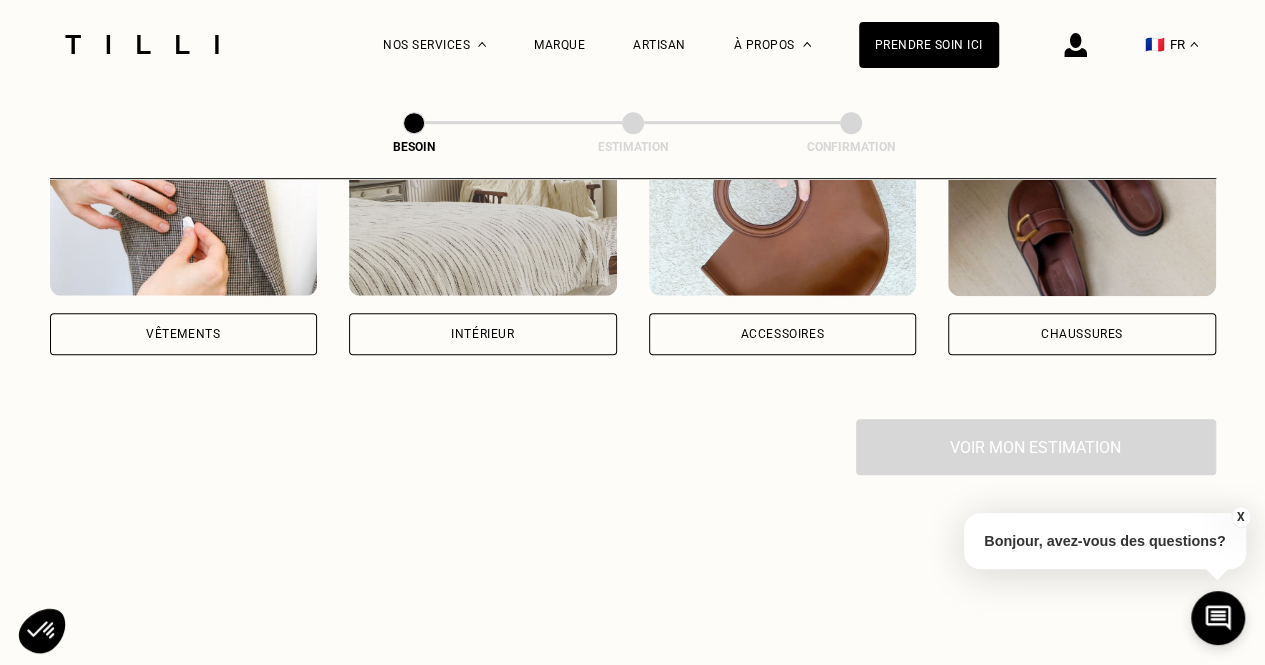 click on "Vêtements" at bounding box center [183, 334] 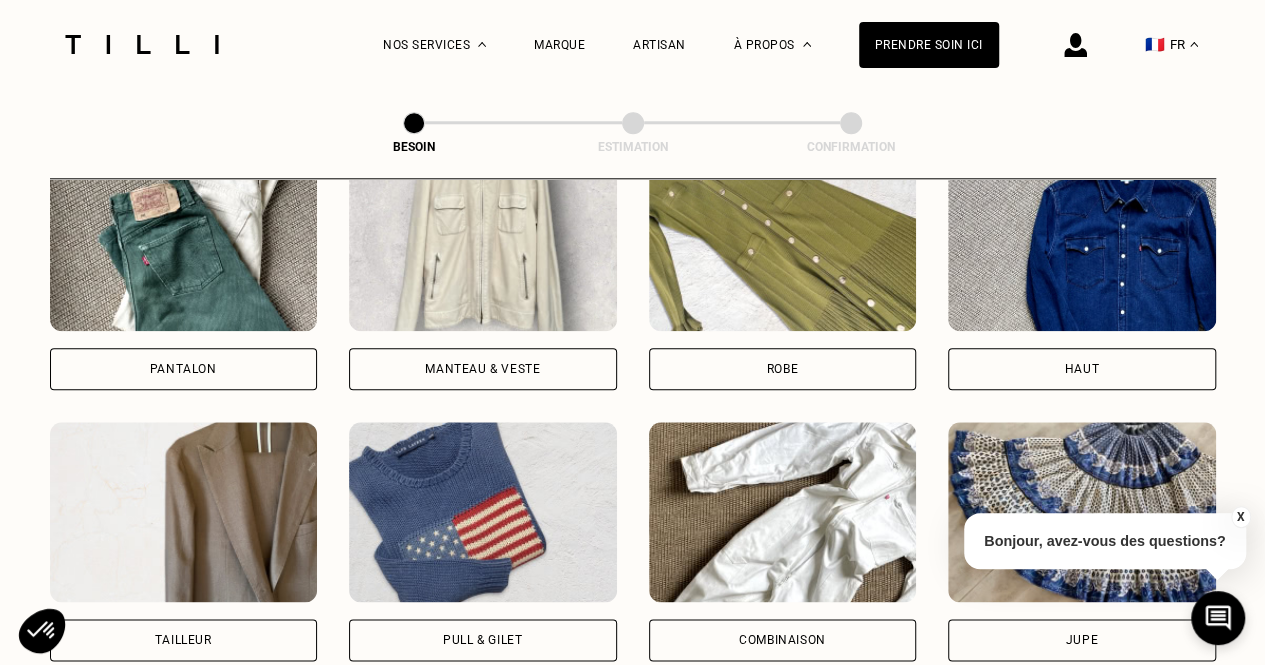 scroll, scrollTop: 992, scrollLeft: 0, axis: vertical 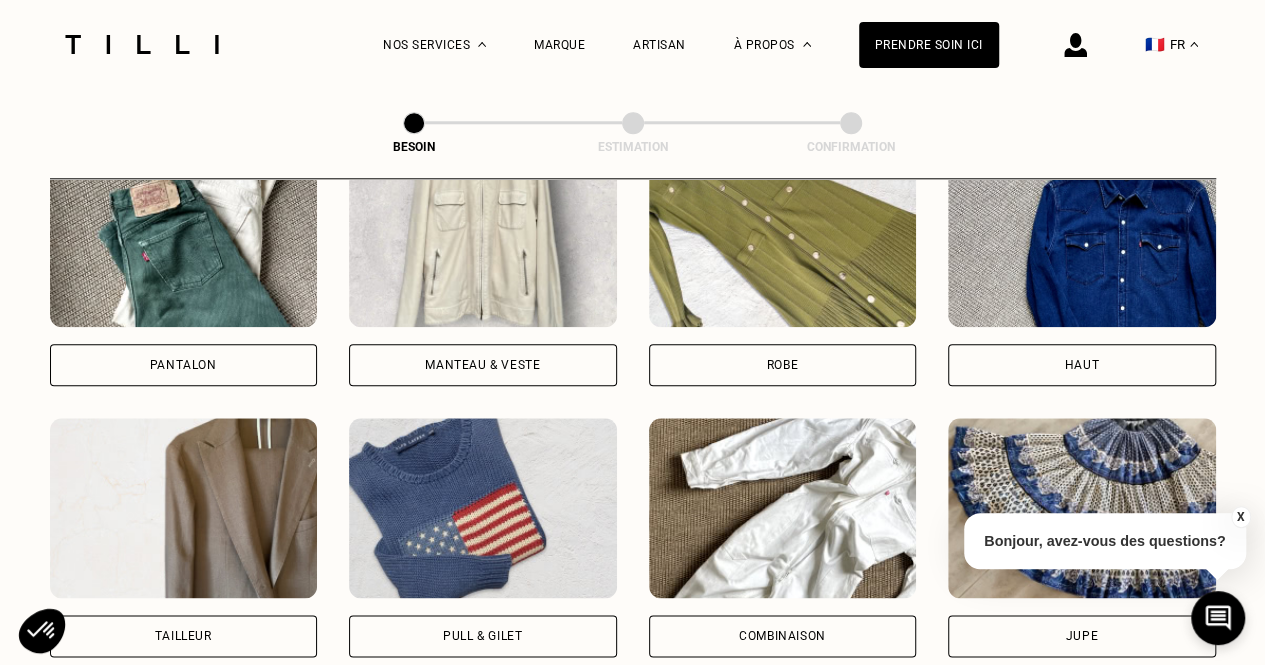 click on "Pantalon" at bounding box center [183, 365] 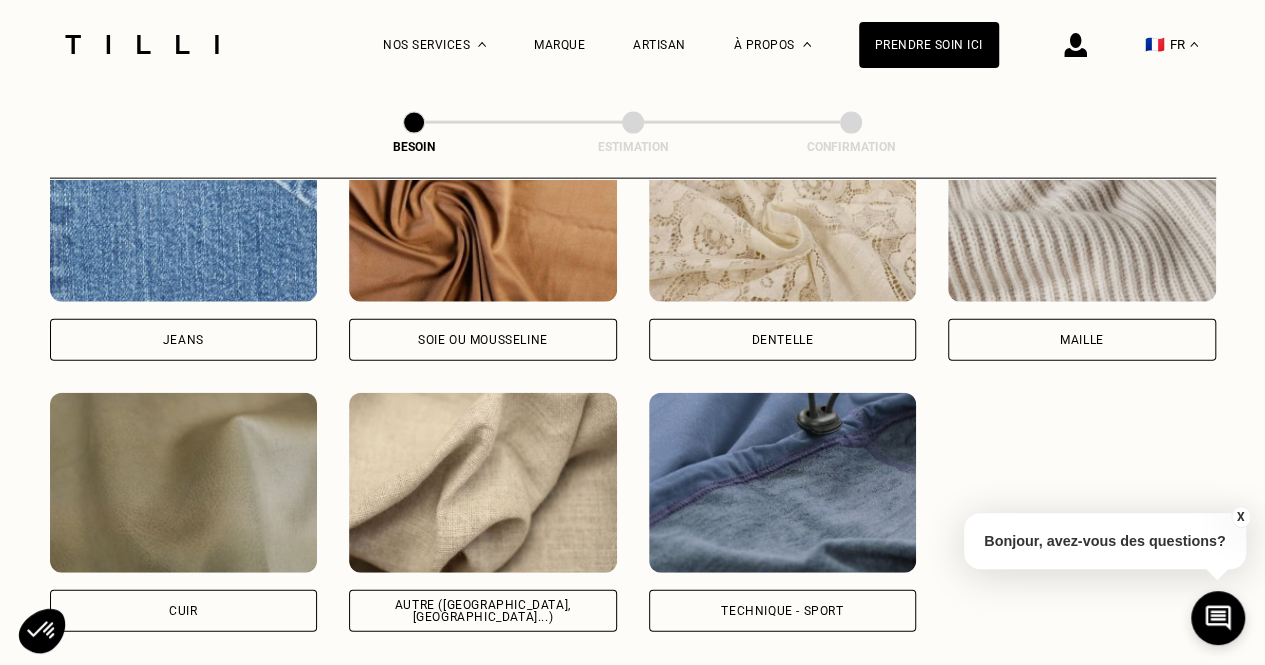 scroll, scrollTop: 2233, scrollLeft: 0, axis: vertical 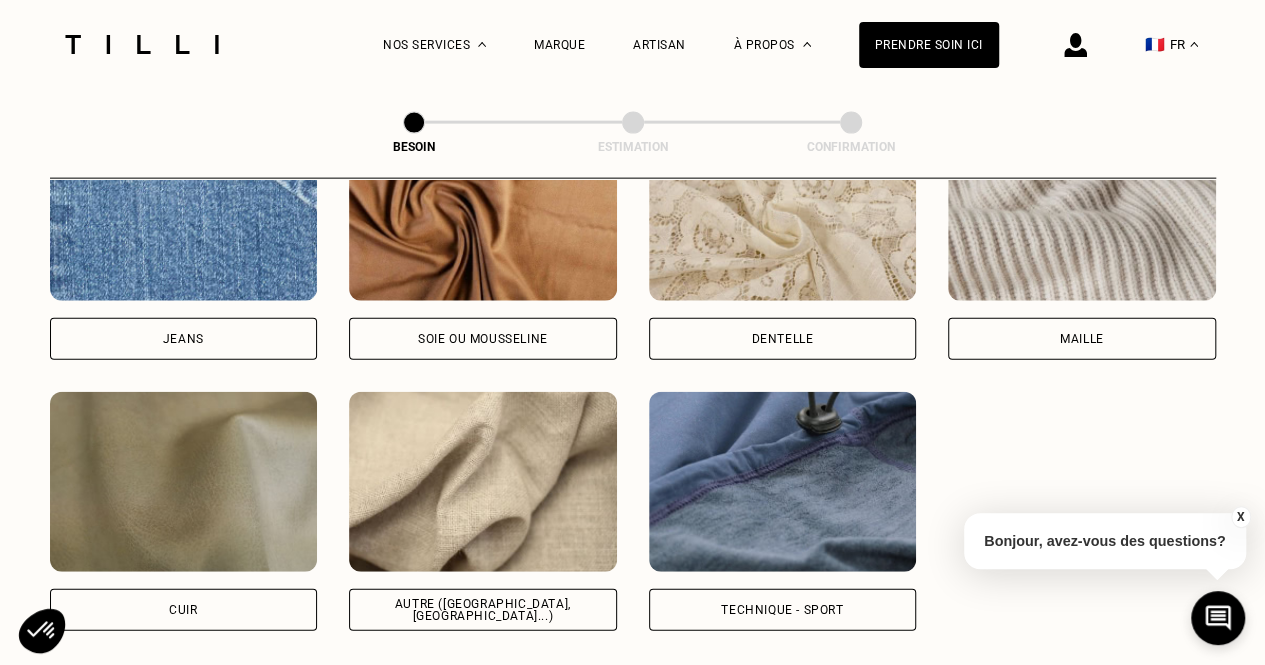 click on "Autre ([GEOGRAPHIC_DATA], [GEOGRAPHIC_DATA]...)" at bounding box center (483, 610) 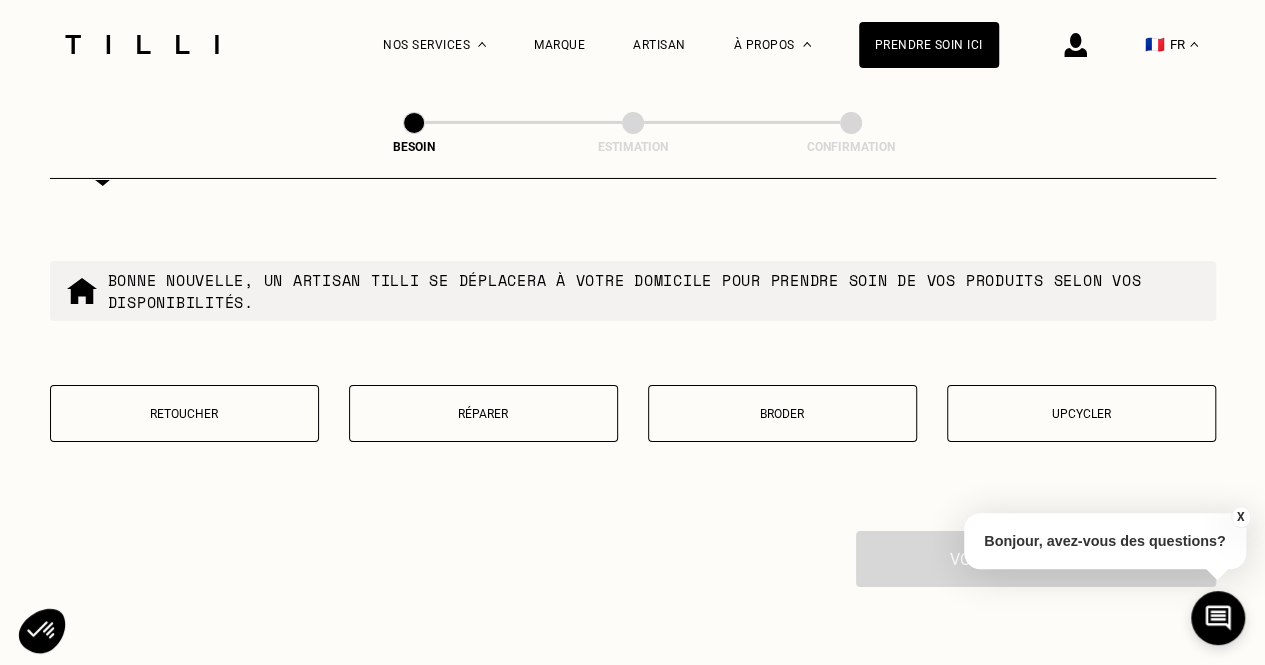 scroll, scrollTop: 3402, scrollLeft: 0, axis: vertical 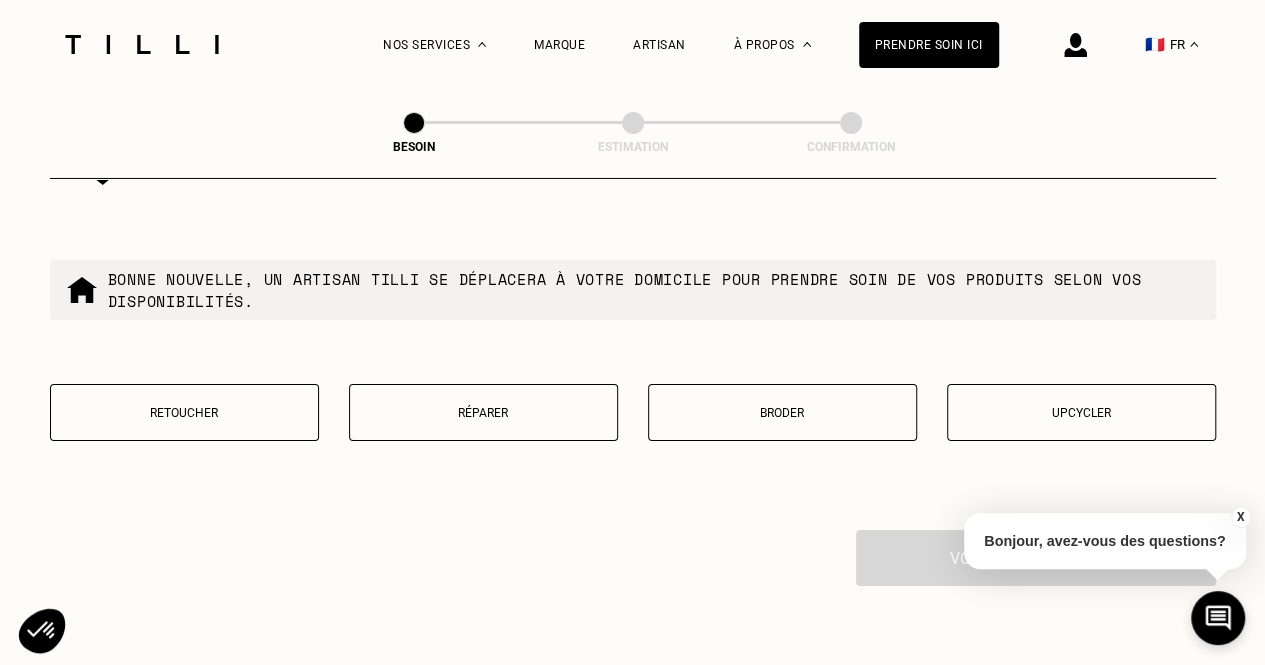 click on "Retoucher" at bounding box center (184, 413) 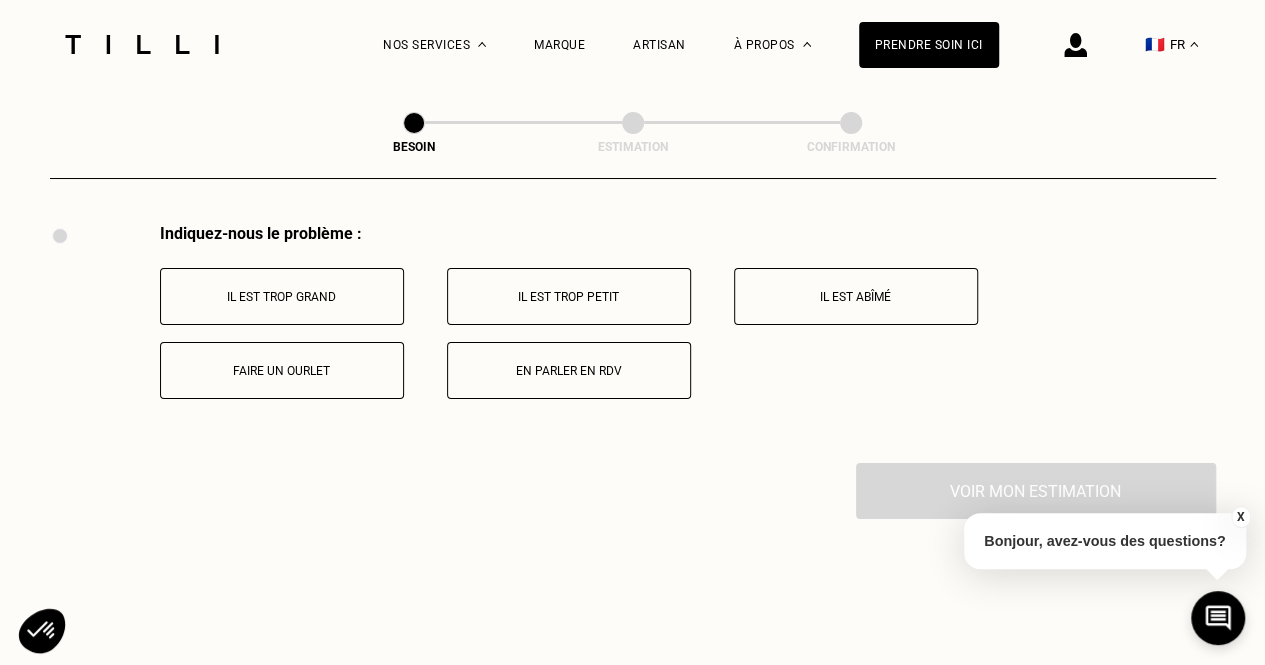 scroll, scrollTop: 3739, scrollLeft: 0, axis: vertical 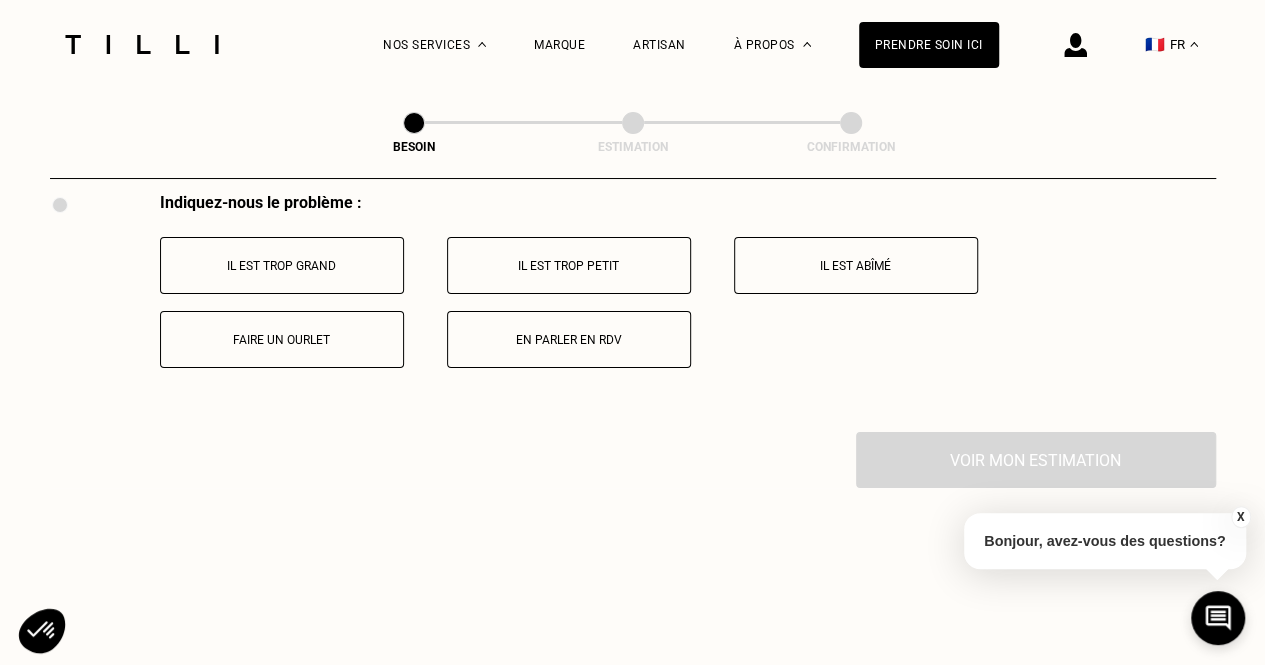 click on "Faire un ourlet" at bounding box center [282, 340] 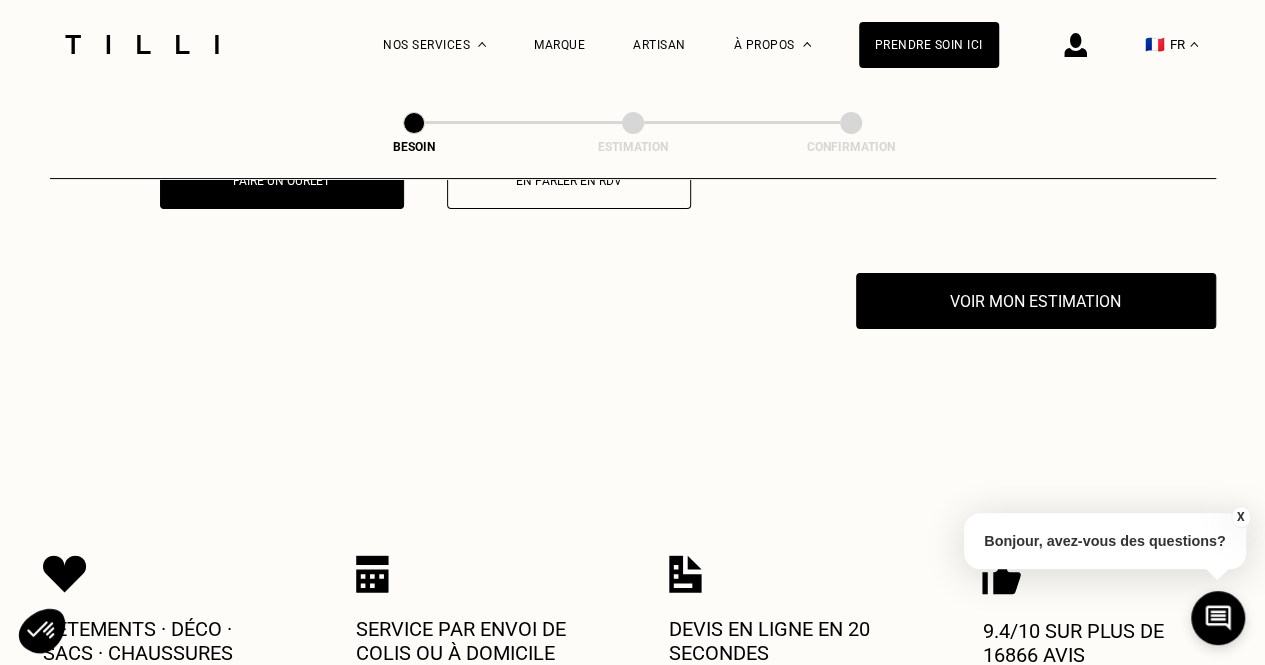 scroll, scrollTop: 3935, scrollLeft: 0, axis: vertical 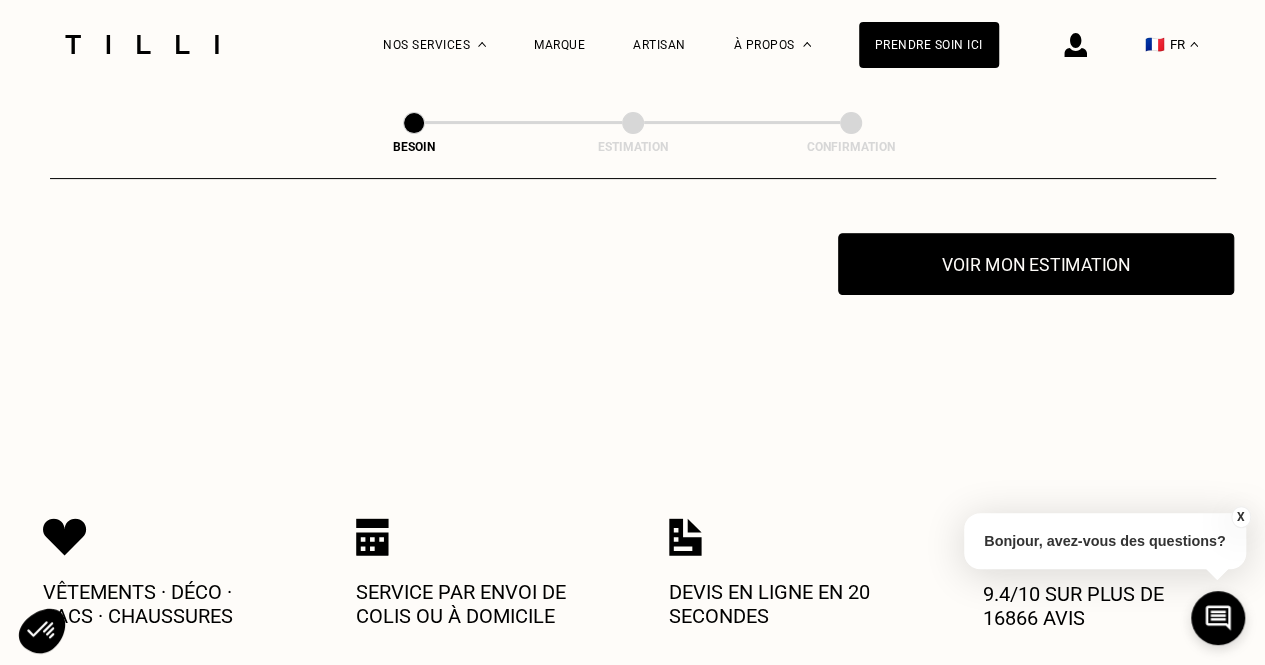 click on "Voir mon estimation" at bounding box center (1036, 264) 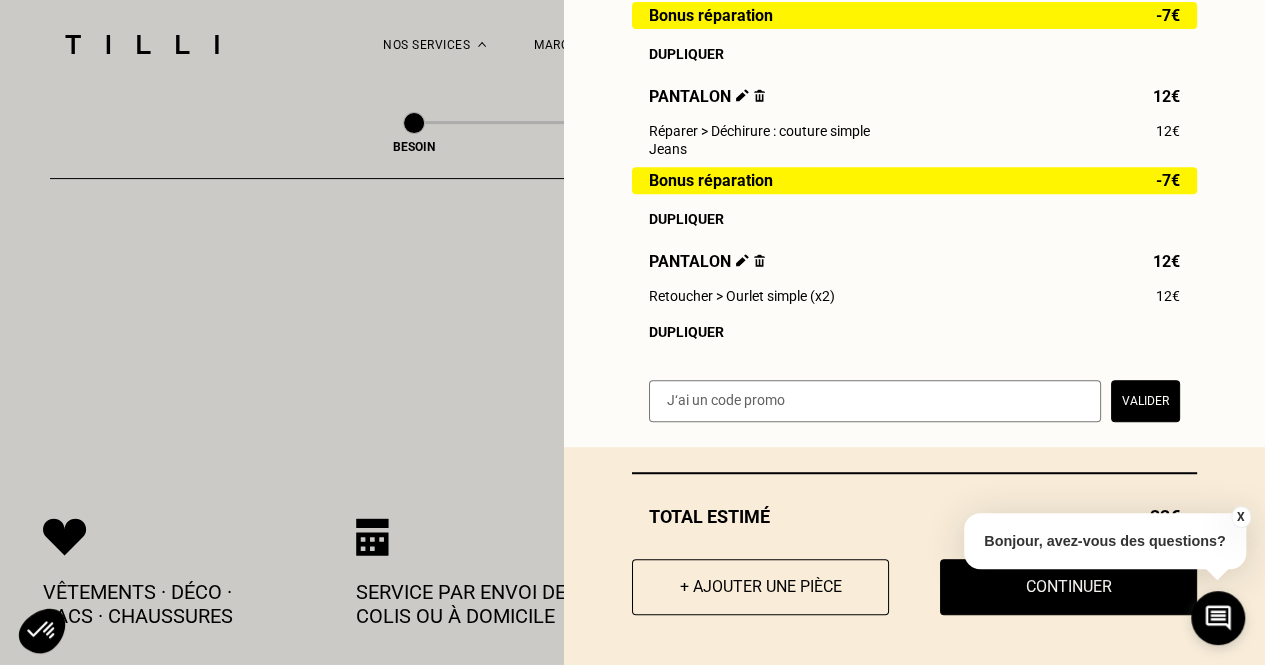 scroll, scrollTop: 428, scrollLeft: 0, axis: vertical 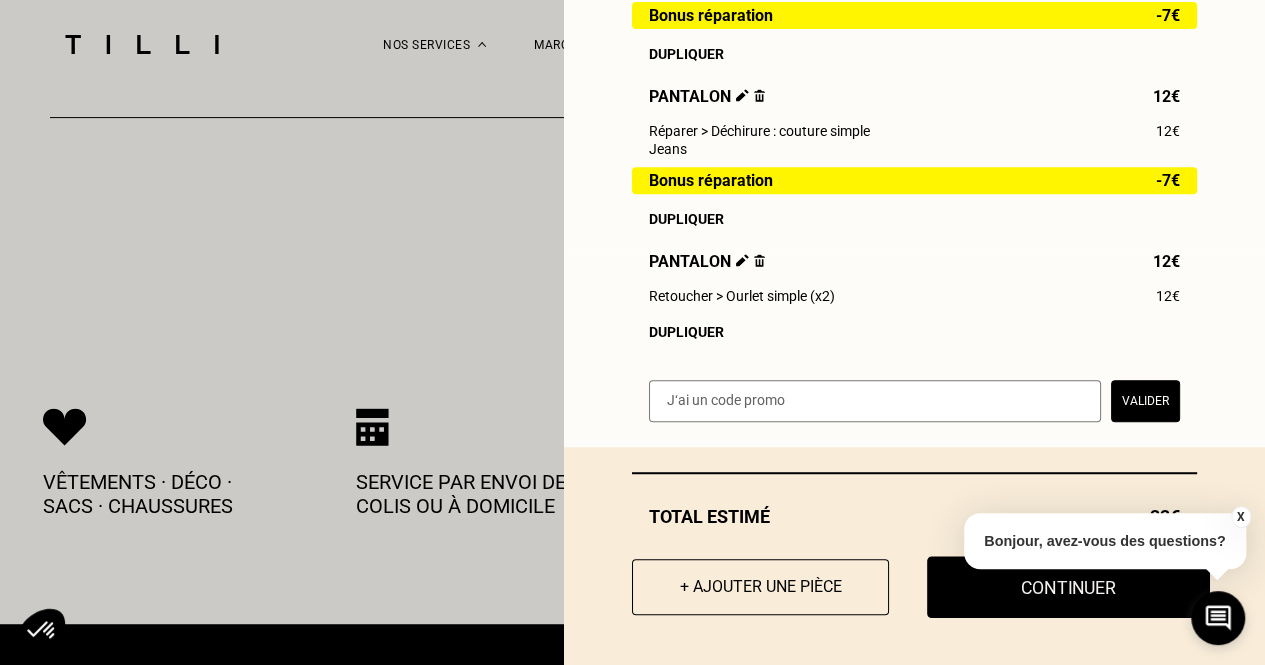 click on "Continuer" at bounding box center [1068, 587] 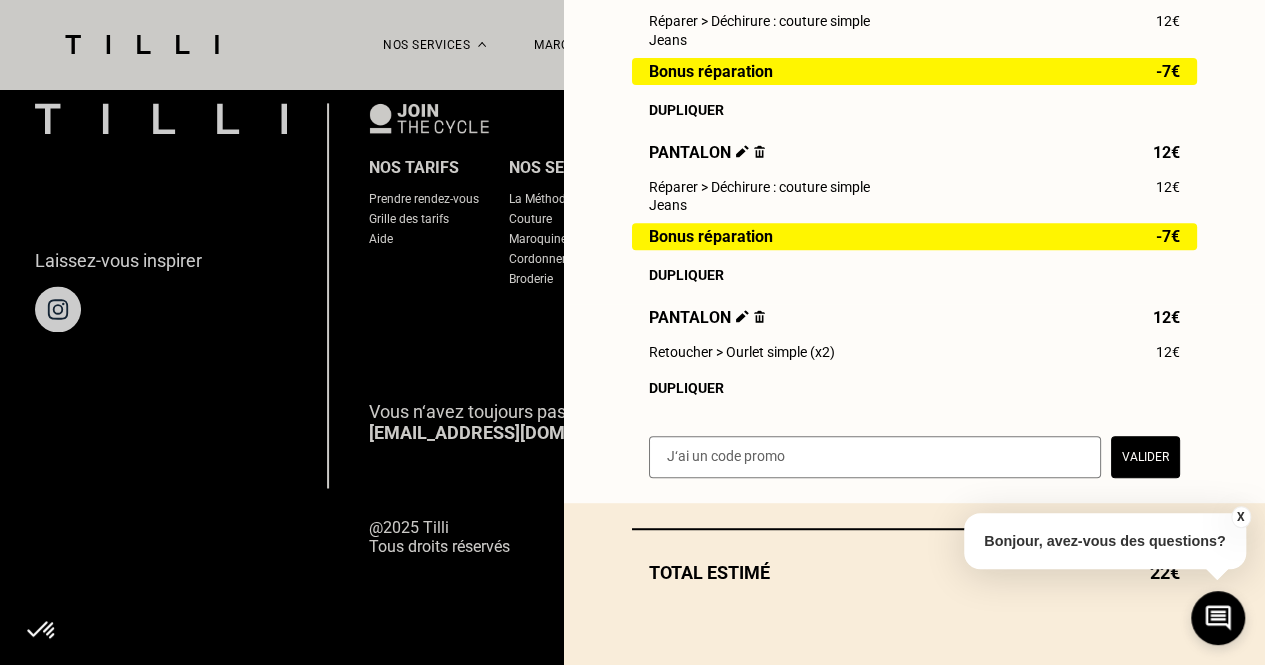 scroll, scrollTop: 1361, scrollLeft: 0, axis: vertical 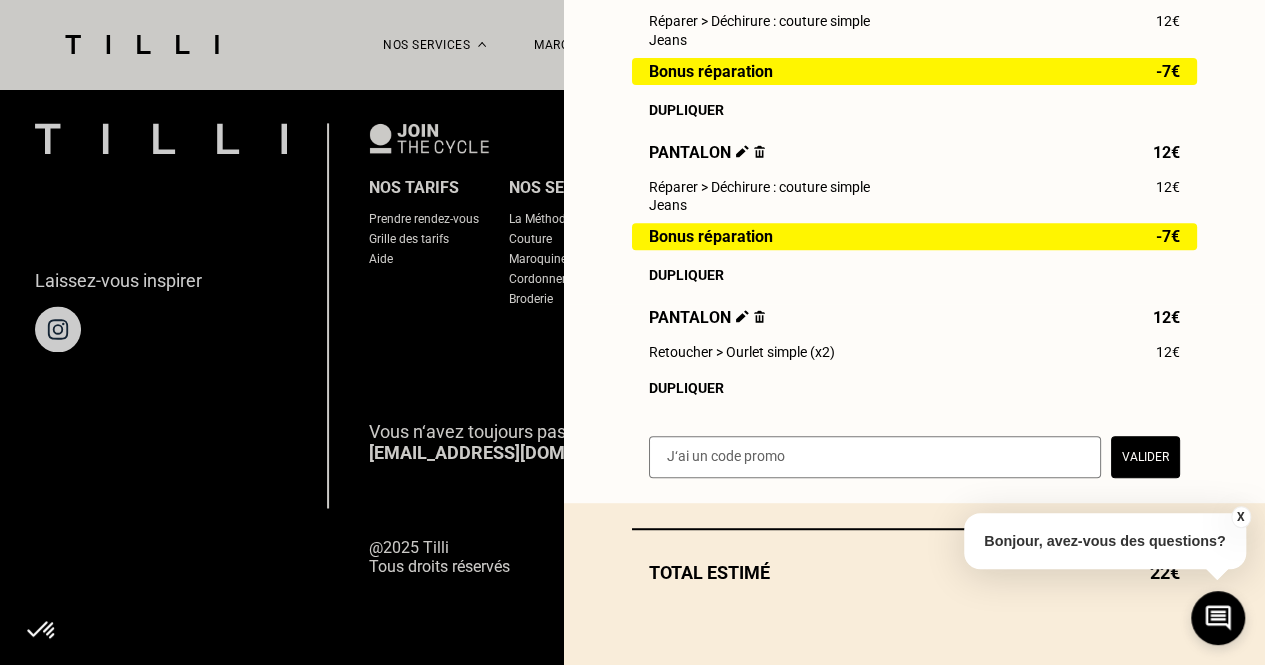 select on "FR" 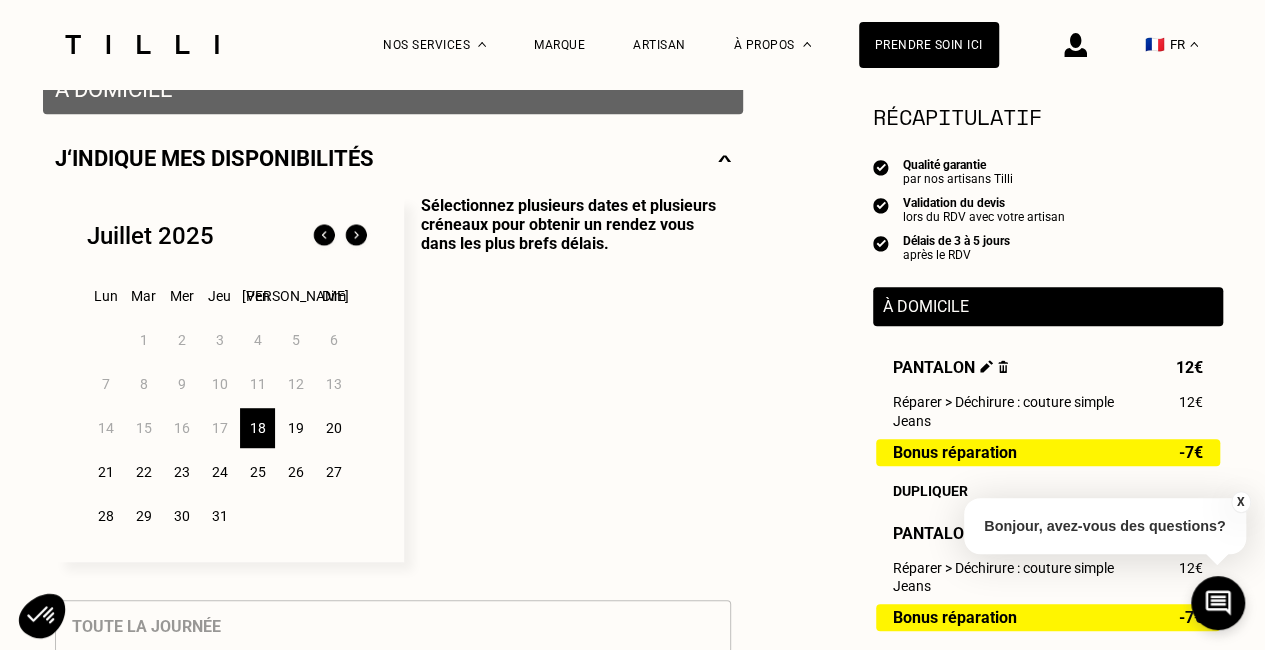 scroll, scrollTop: 420, scrollLeft: 0, axis: vertical 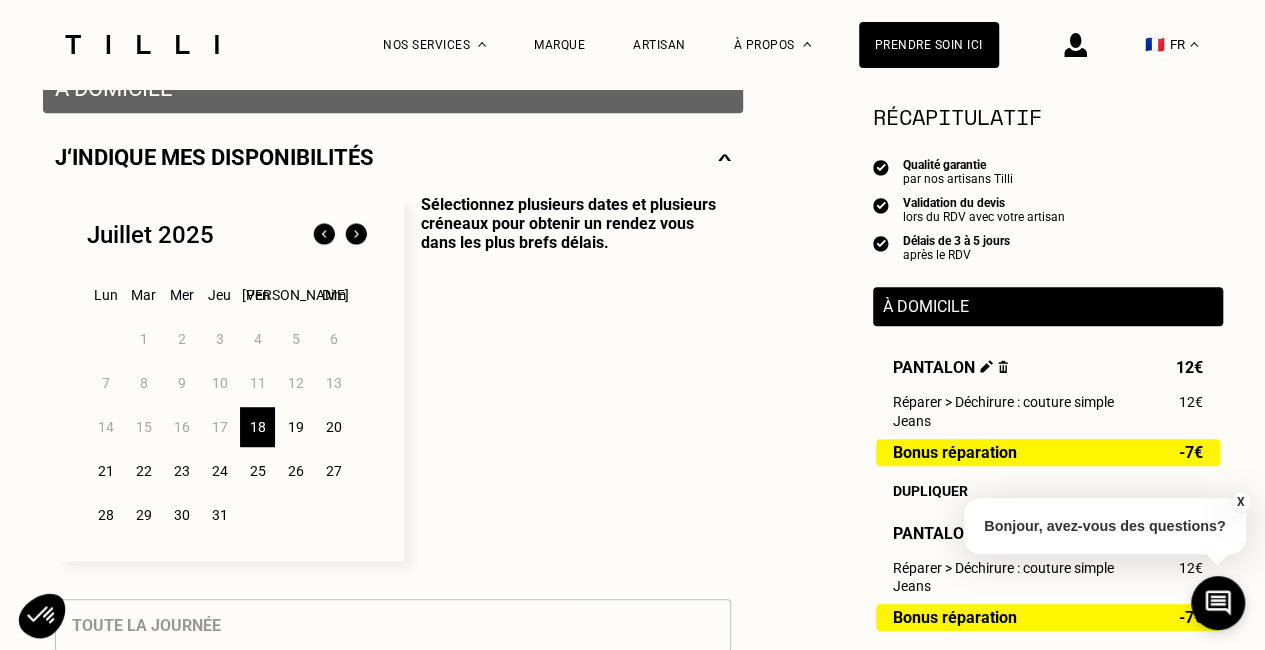 click on "19" at bounding box center [295, 427] 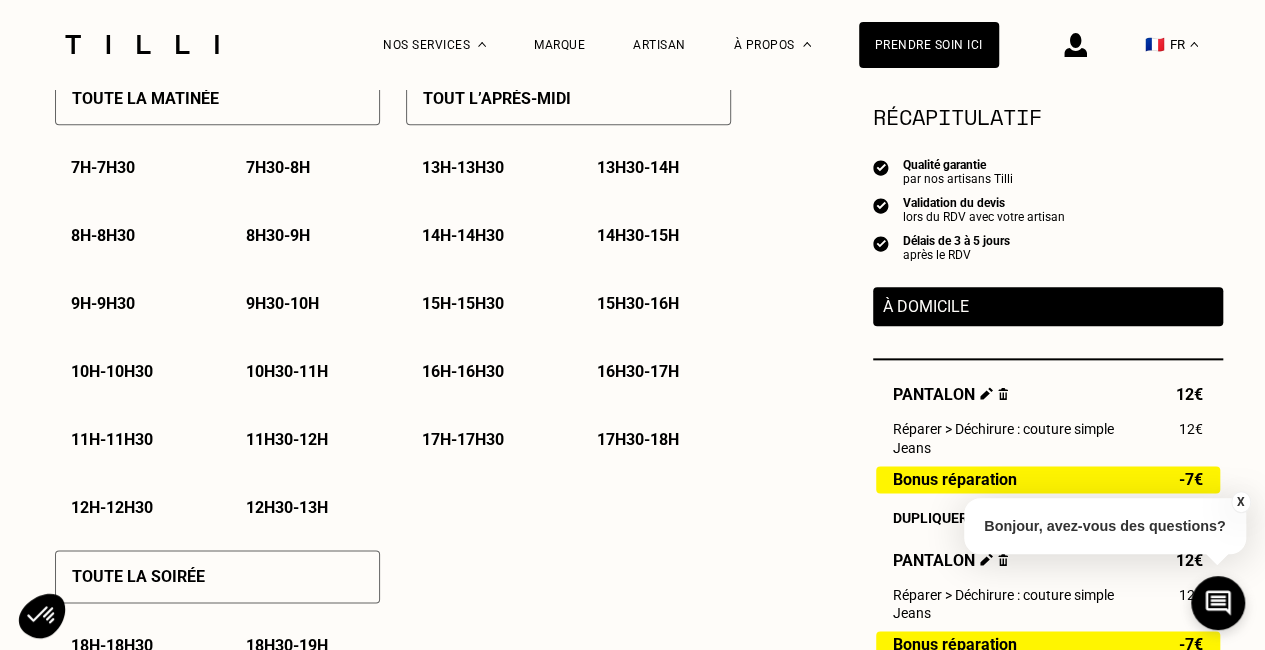 scroll, scrollTop: 1018, scrollLeft: 0, axis: vertical 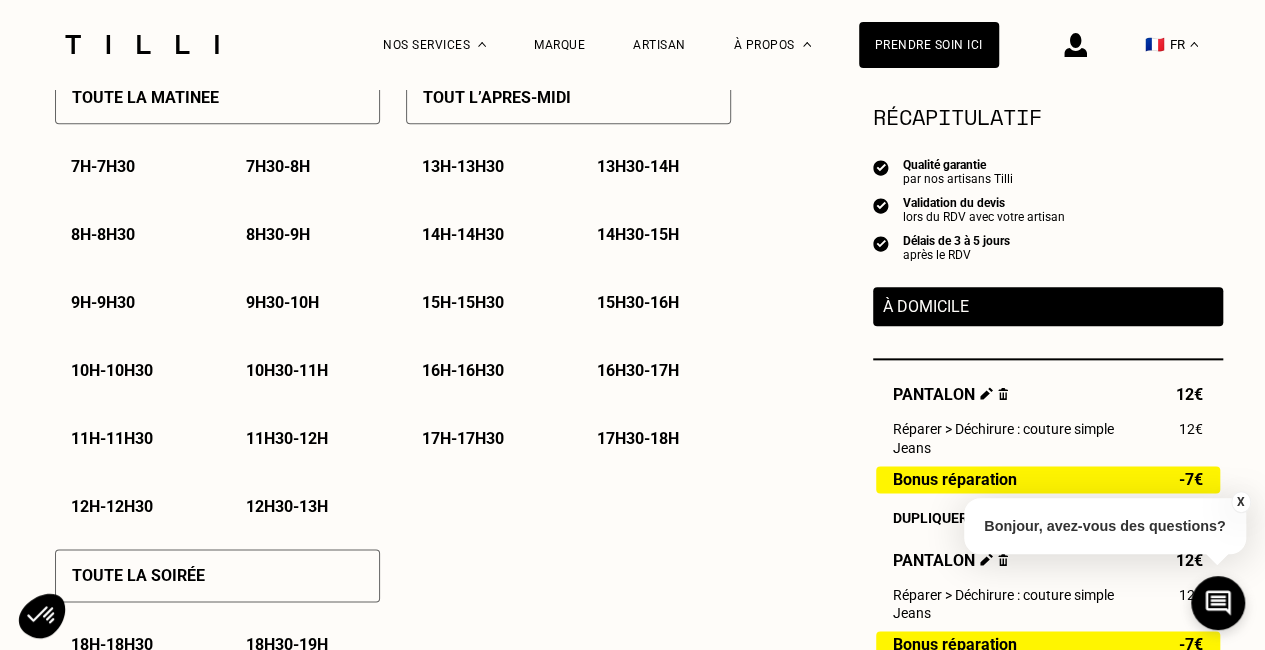 click on "10h  -  10h30" at bounding box center [112, 370] 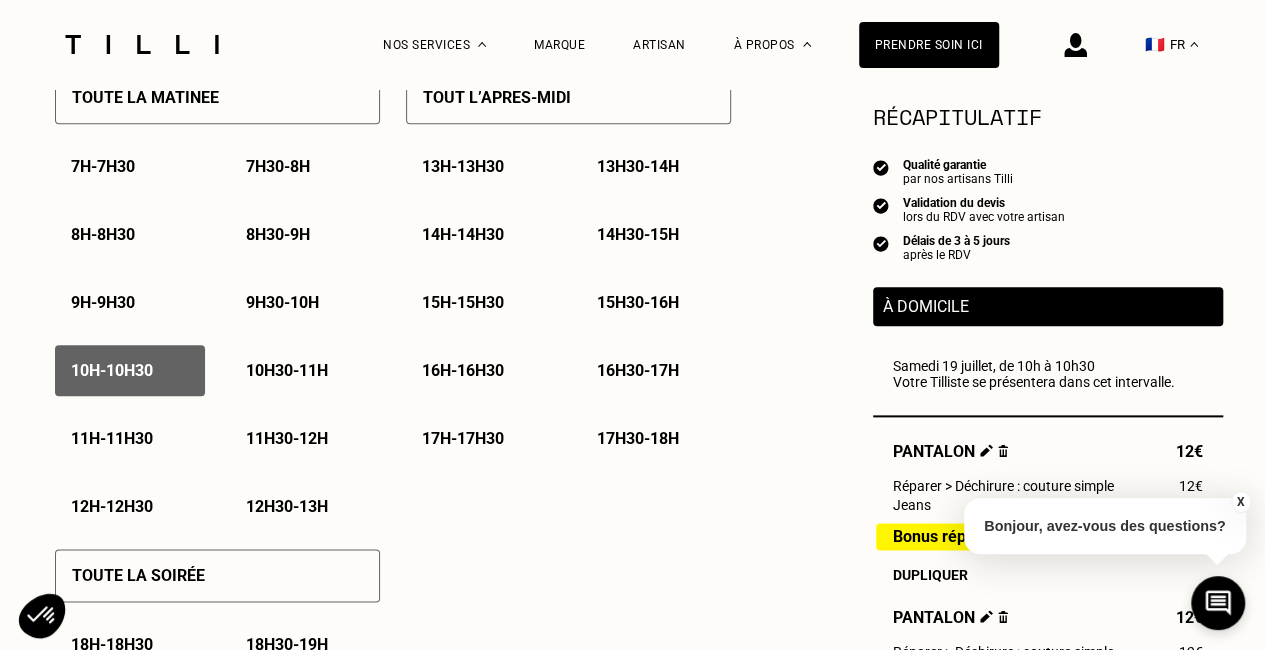 click on "10h30  -  11h" at bounding box center (287, 370) 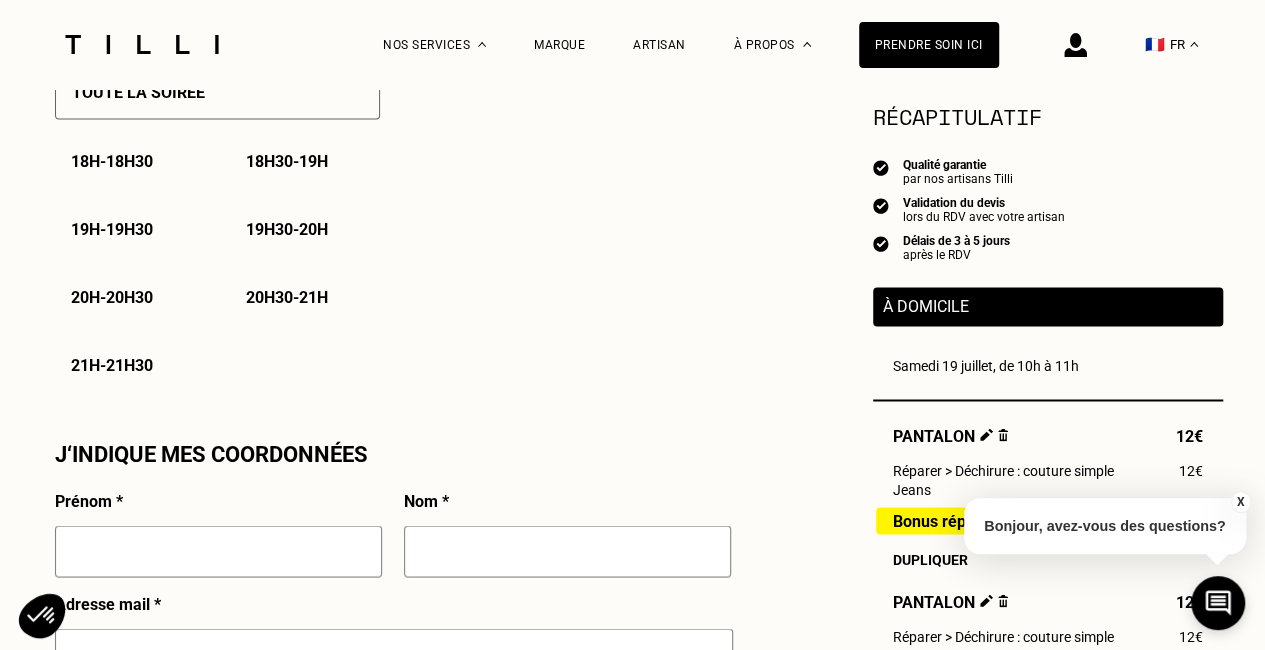 scroll, scrollTop: 1505, scrollLeft: 0, axis: vertical 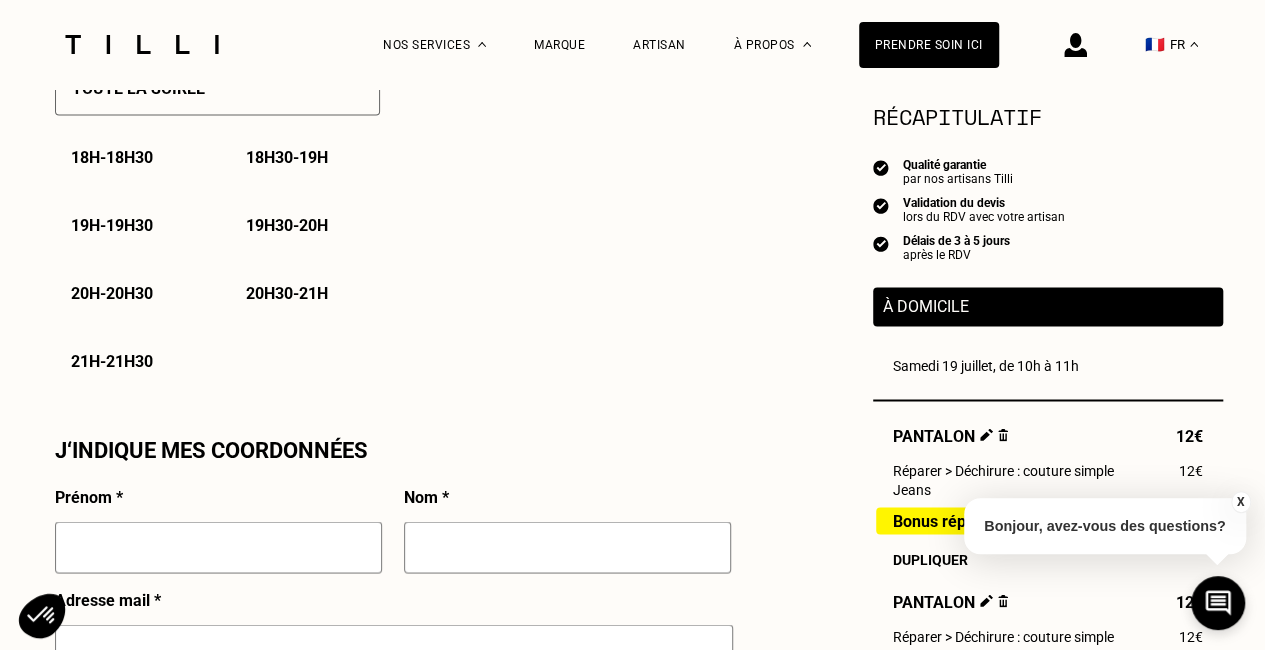 click on "Prénom *" at bounding box center (218, 538) 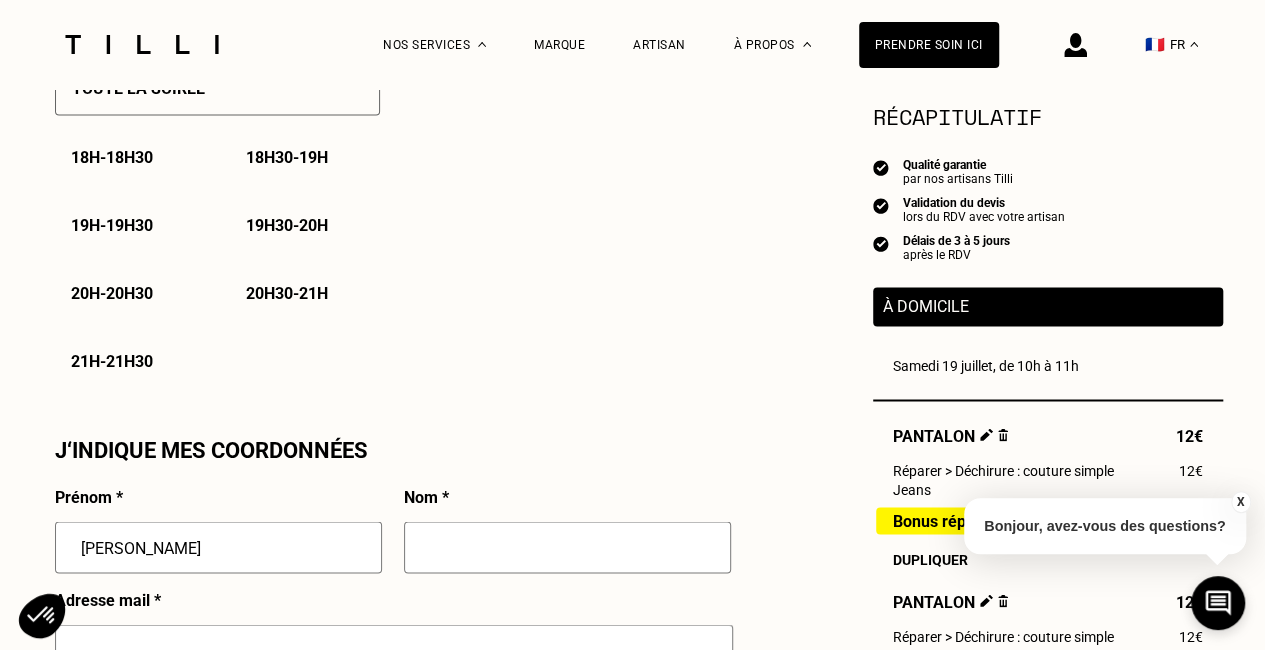 type on "Aubert" 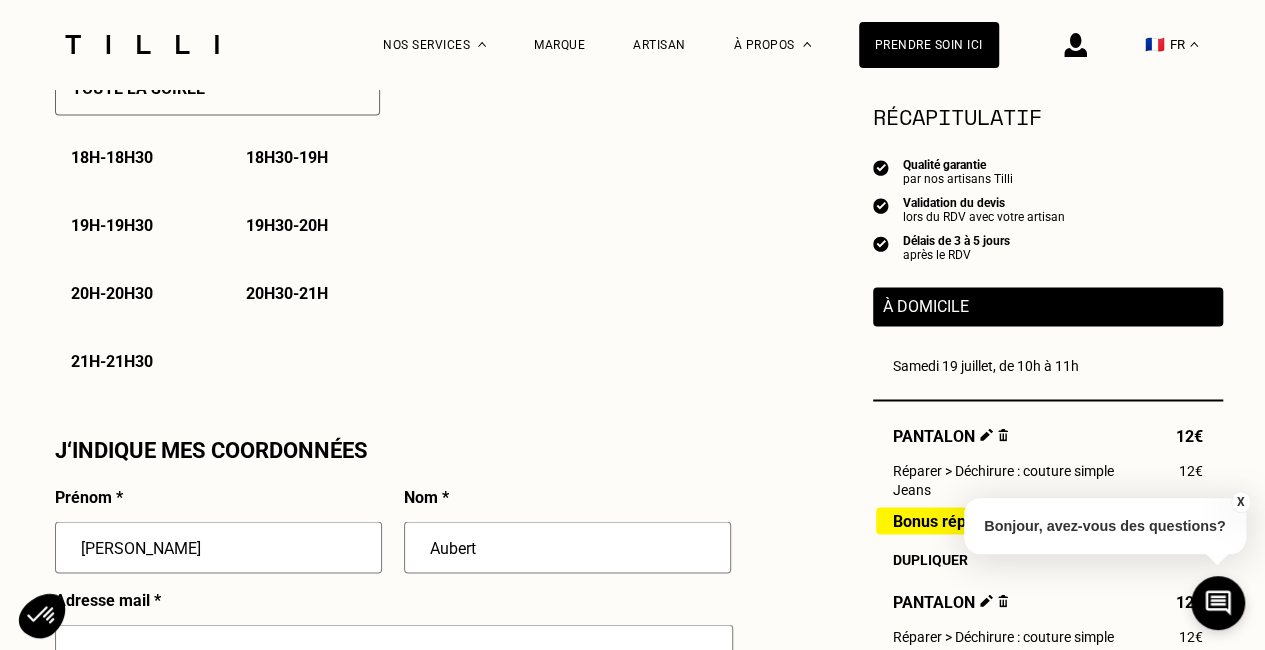 type on "[DATE][EMAIL_ADDRESS][DOMAIN_NAME]" 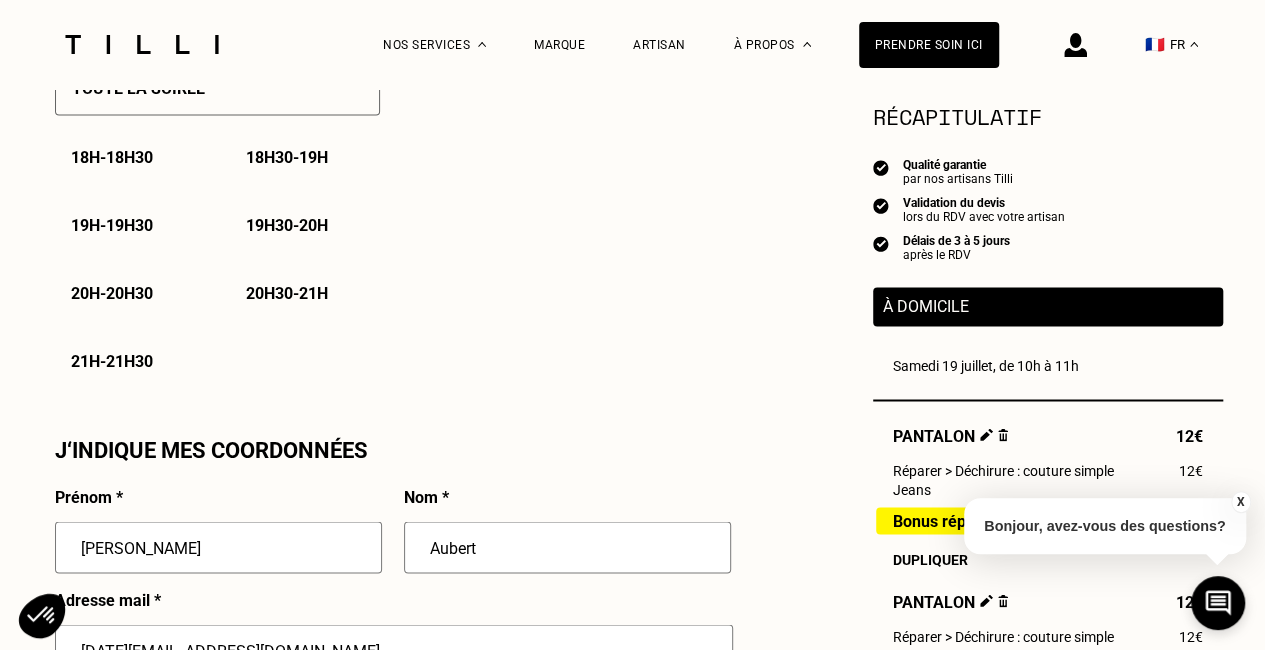 type on "06 15 88 67 52" 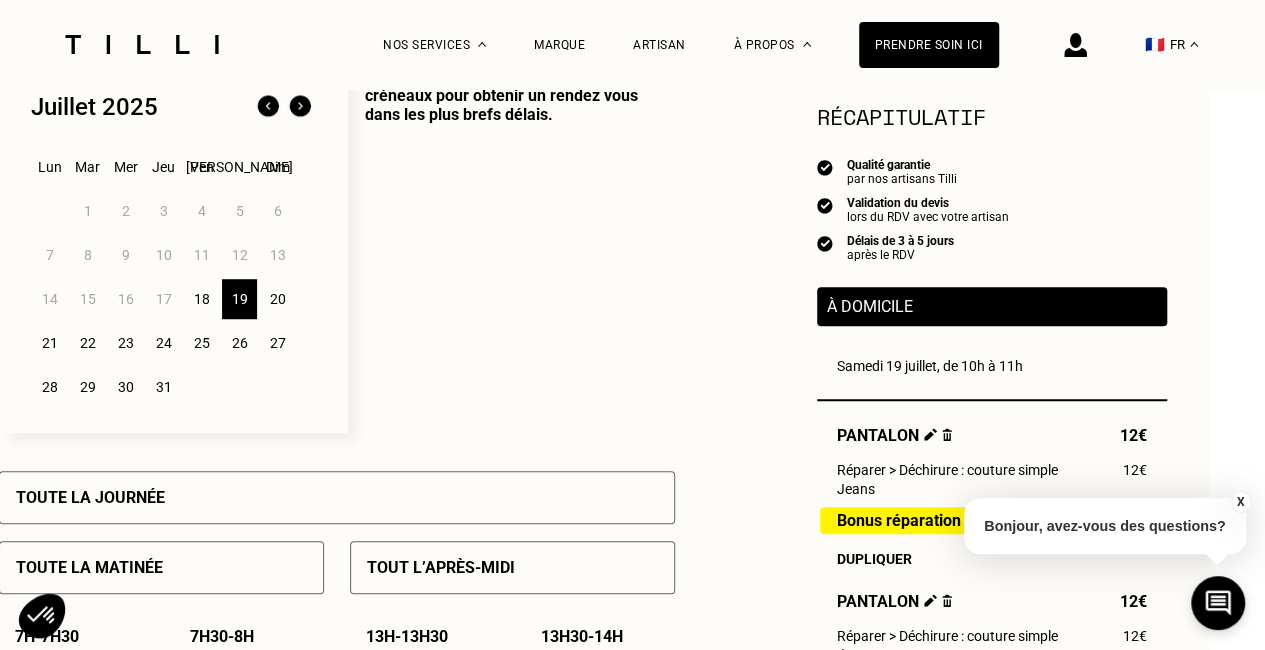 scroll, scrollTop: 538, scrollLeft: 57, axis: both 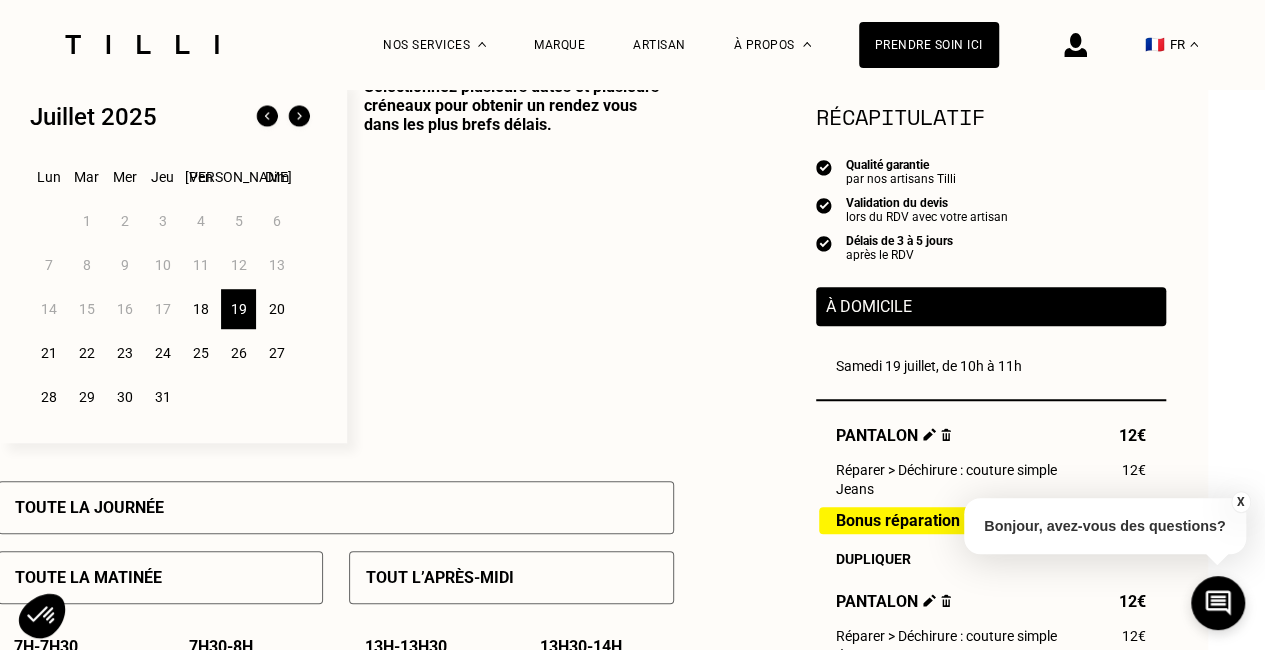 click on "18" at bounding box center [200, 309] 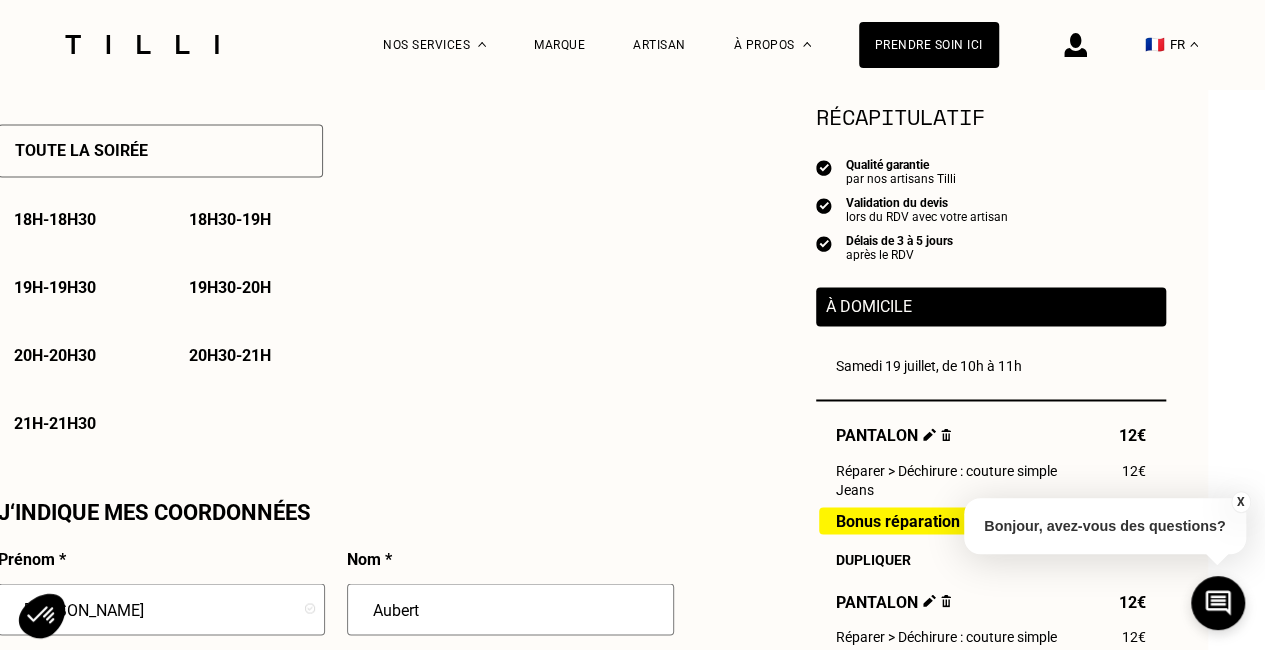 scroll, scrollTop: 1450, scrollLeft: 57, axis: both 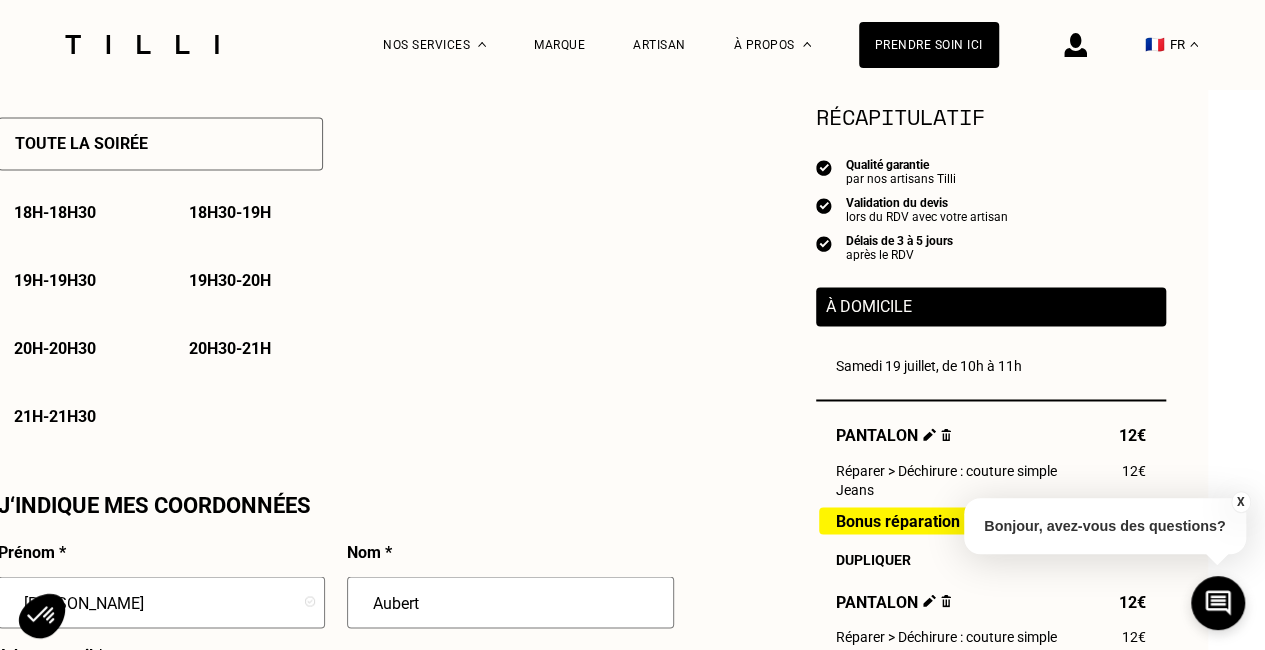 click on "20h  -  20h30" at bounding box center [55, 348] 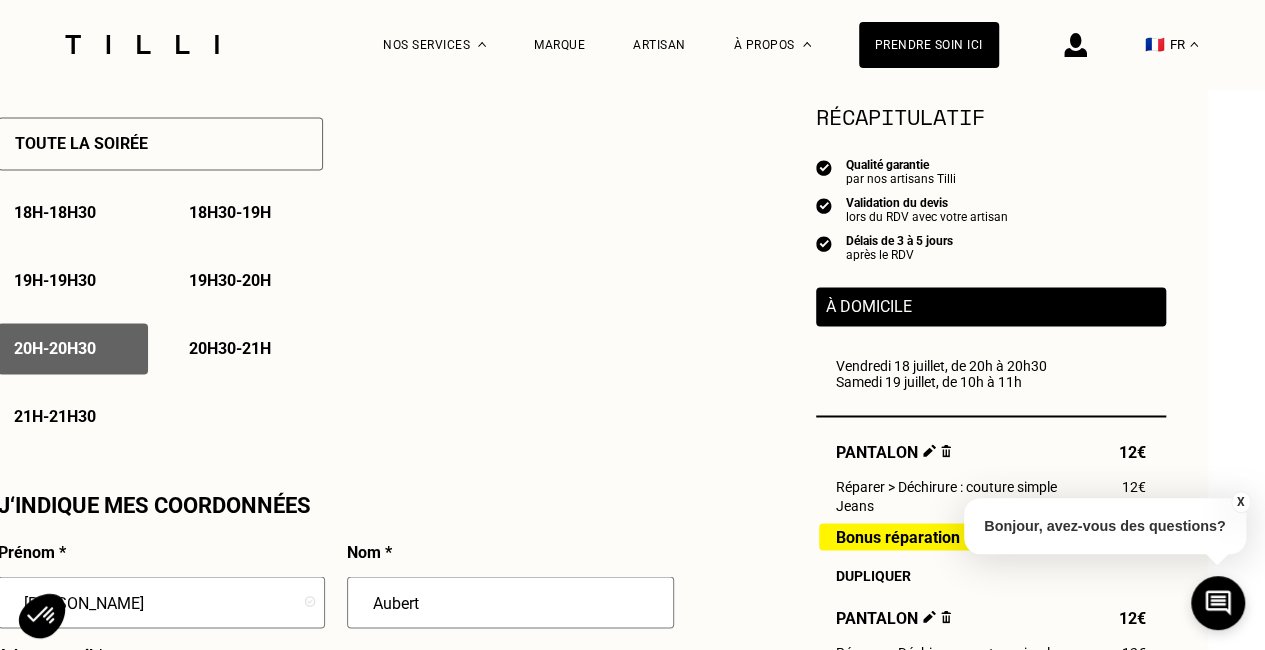 click on "20h30  -  21h" at bounding box center (230, 348) 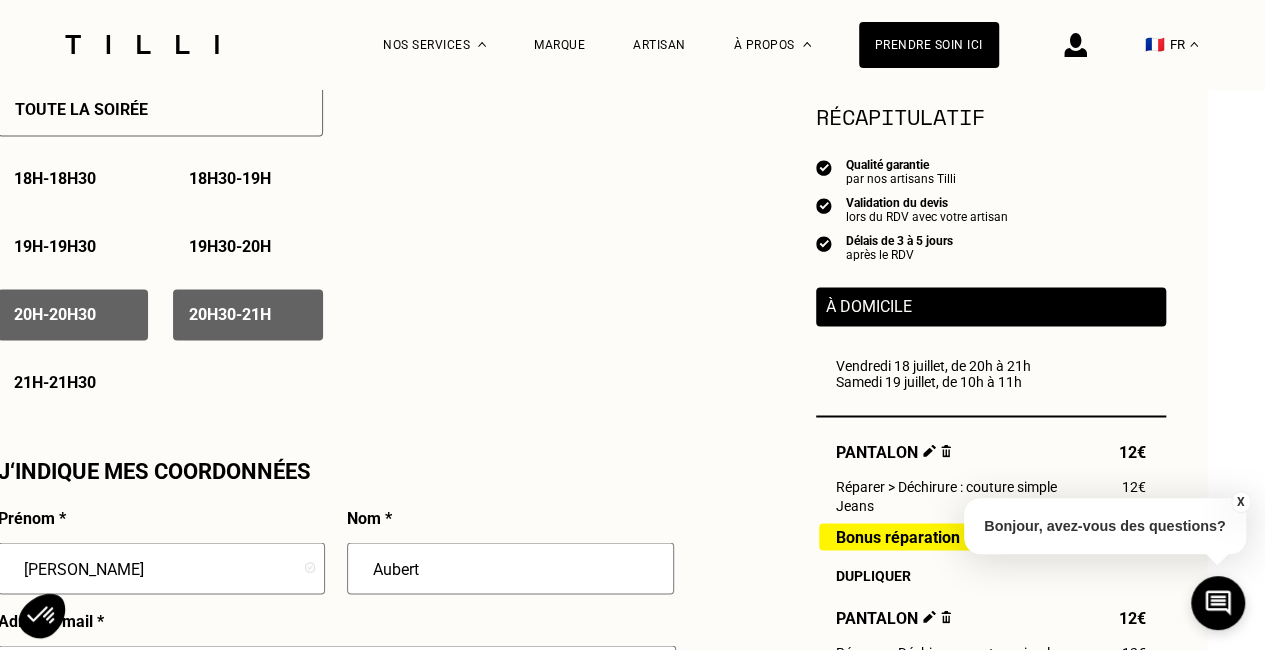 scroll, scrollTop: 1480, scrollLeft: 57, axis: both 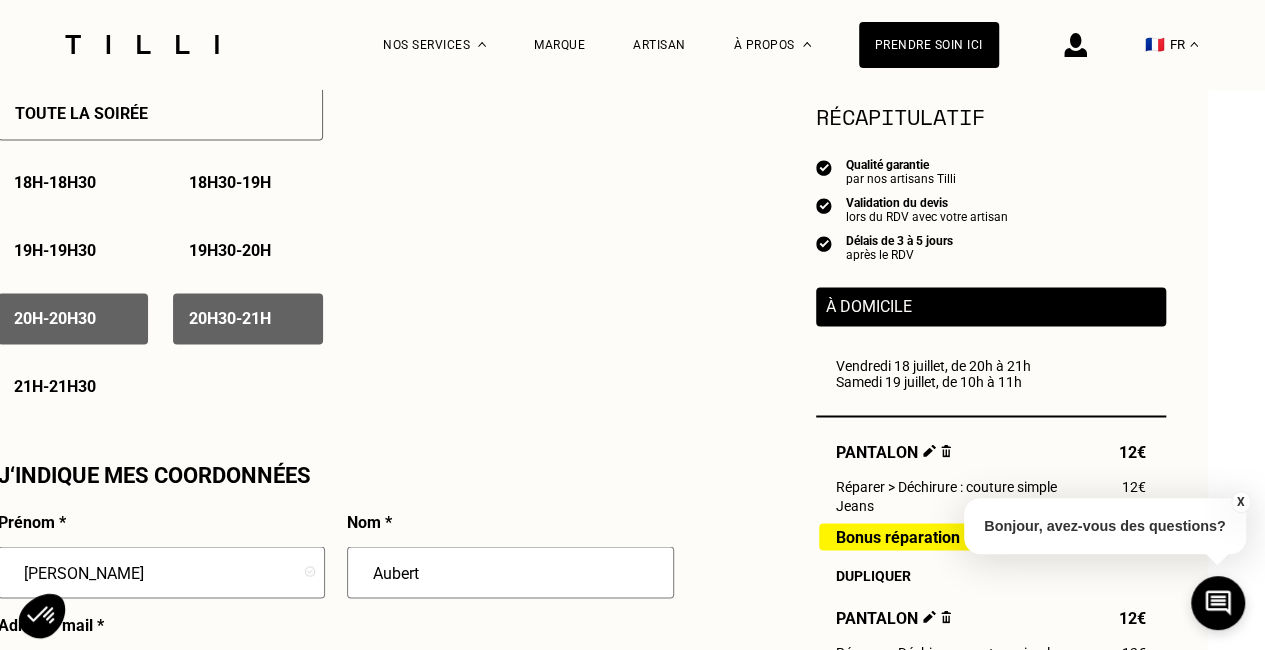 click on "20h  -  20h30" at bounding box center [73, 318] 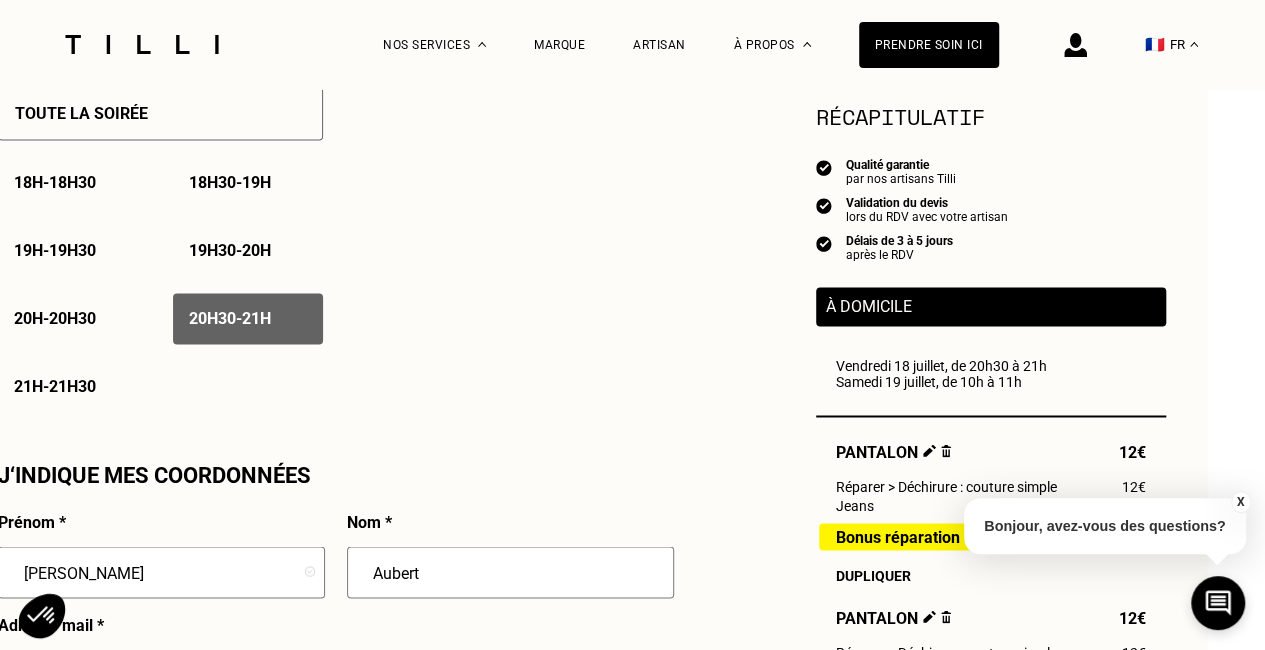 click on "20h30  -  21h" at bounding box center [248, 318] 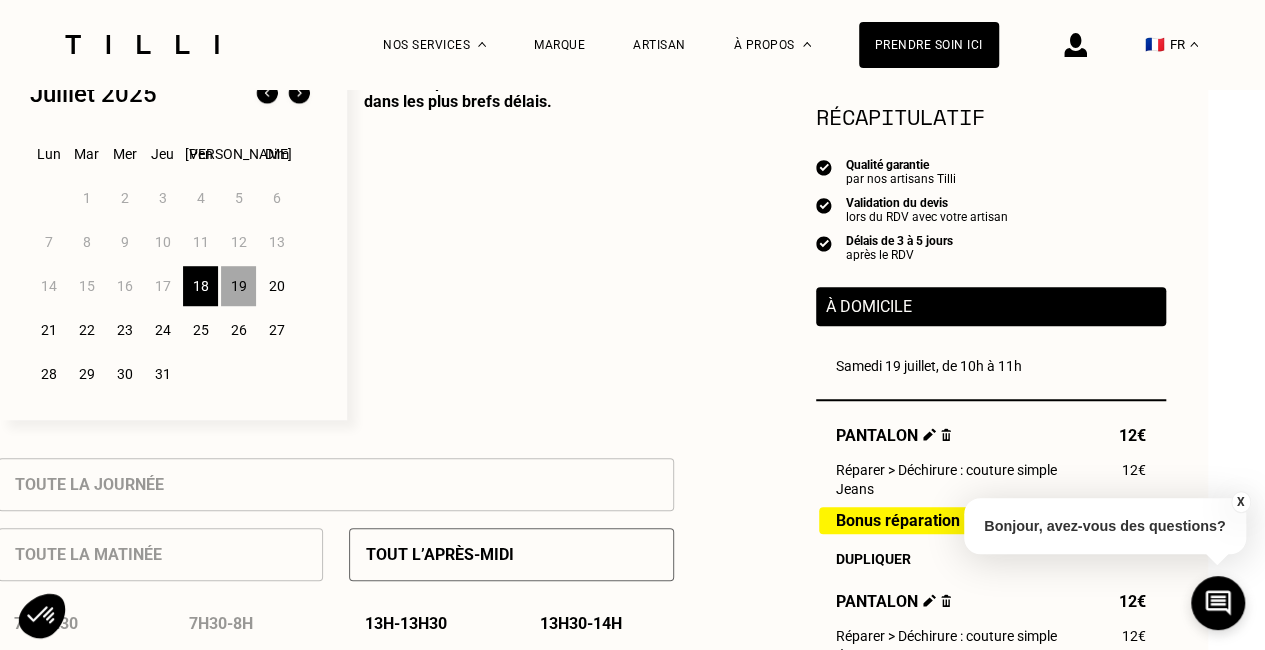 scroll, scrollTop: 560, scrollLeft: 57, axis: both 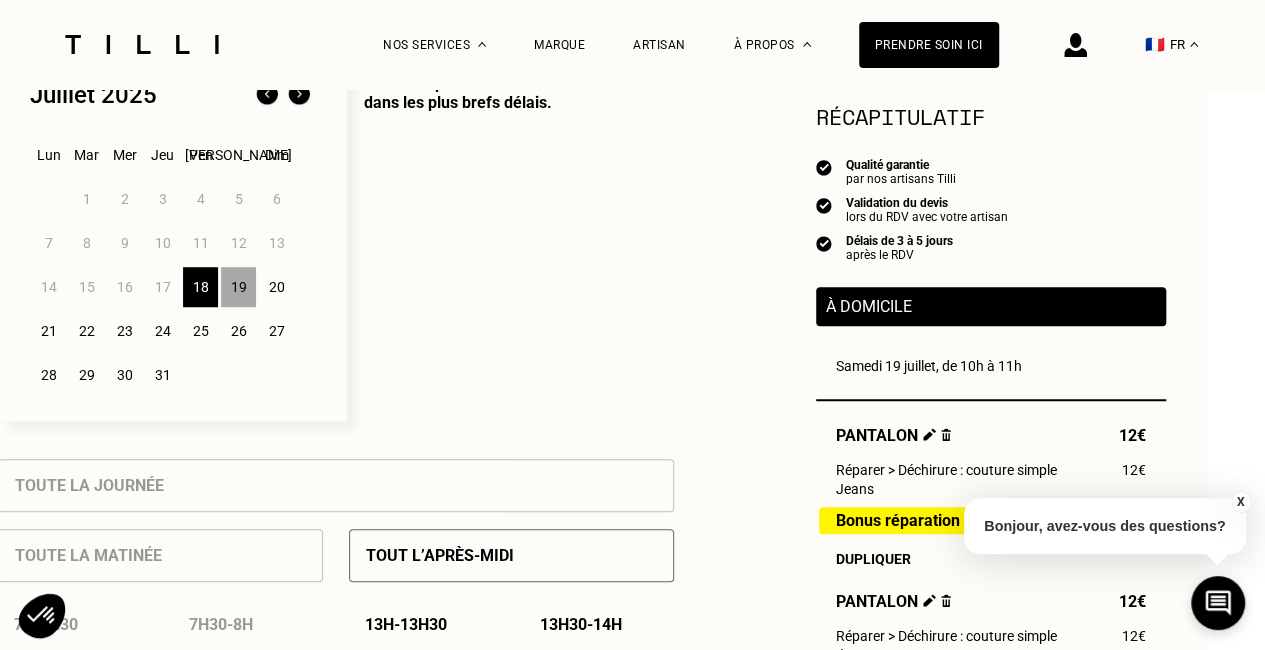 click on "19" at bounding box center [238, 287] 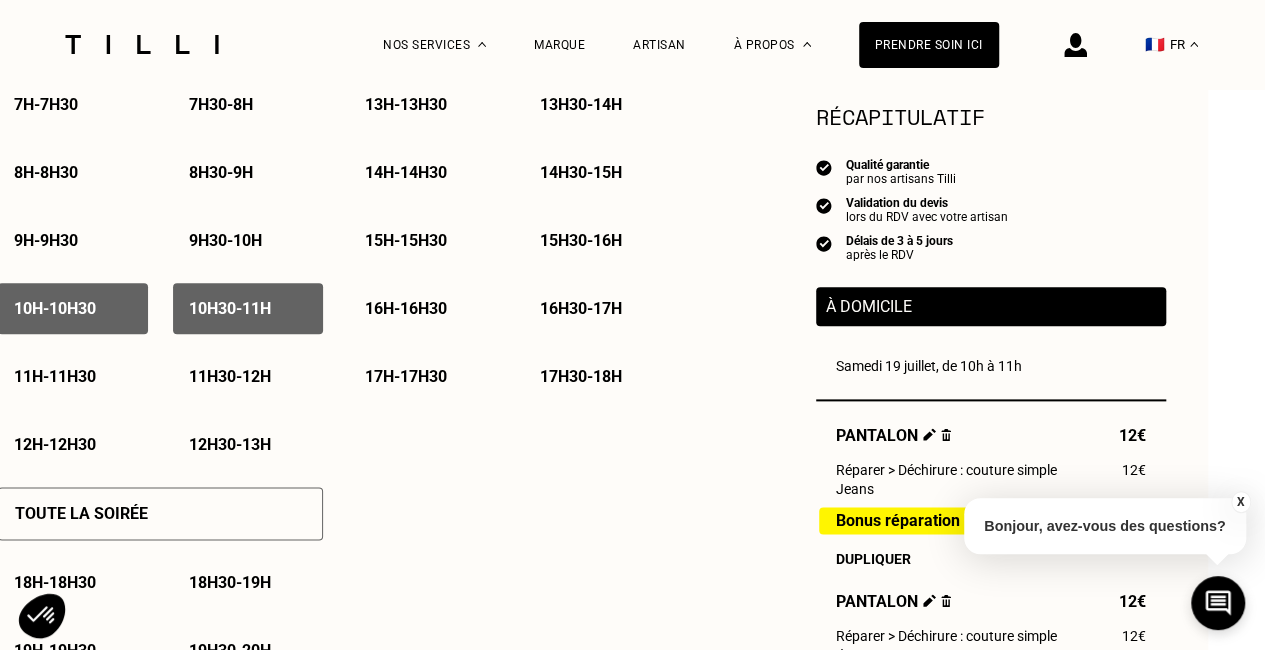 scroll, scrollTop: 1100, scrollLeft: 57, axis: both 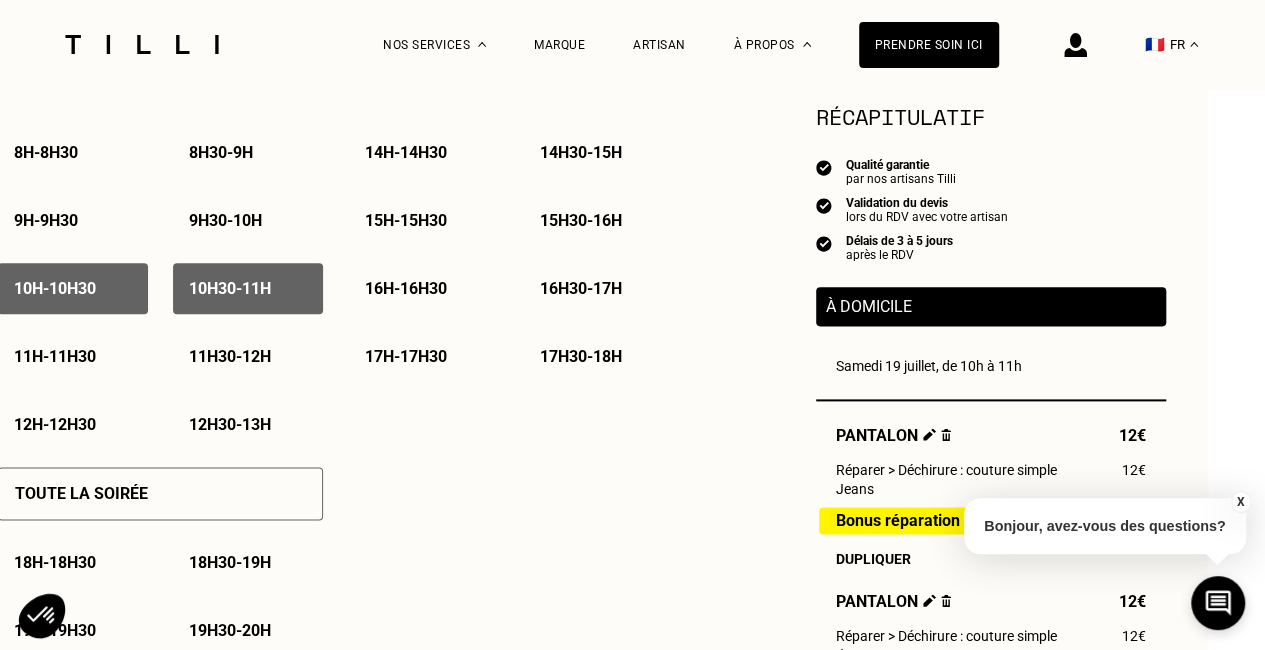 click on "11h  -  11h30" at bounding box center (73, 356) 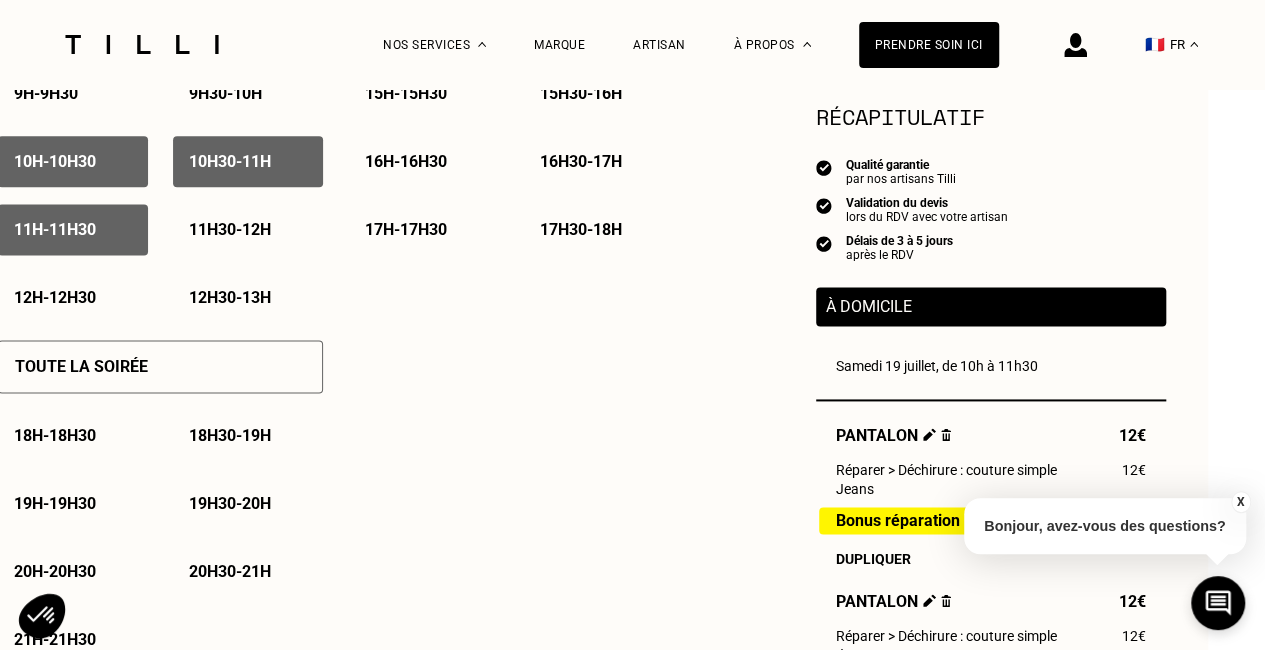scroll, scrollTop: 1207, scrollLeft: 57, axis: both 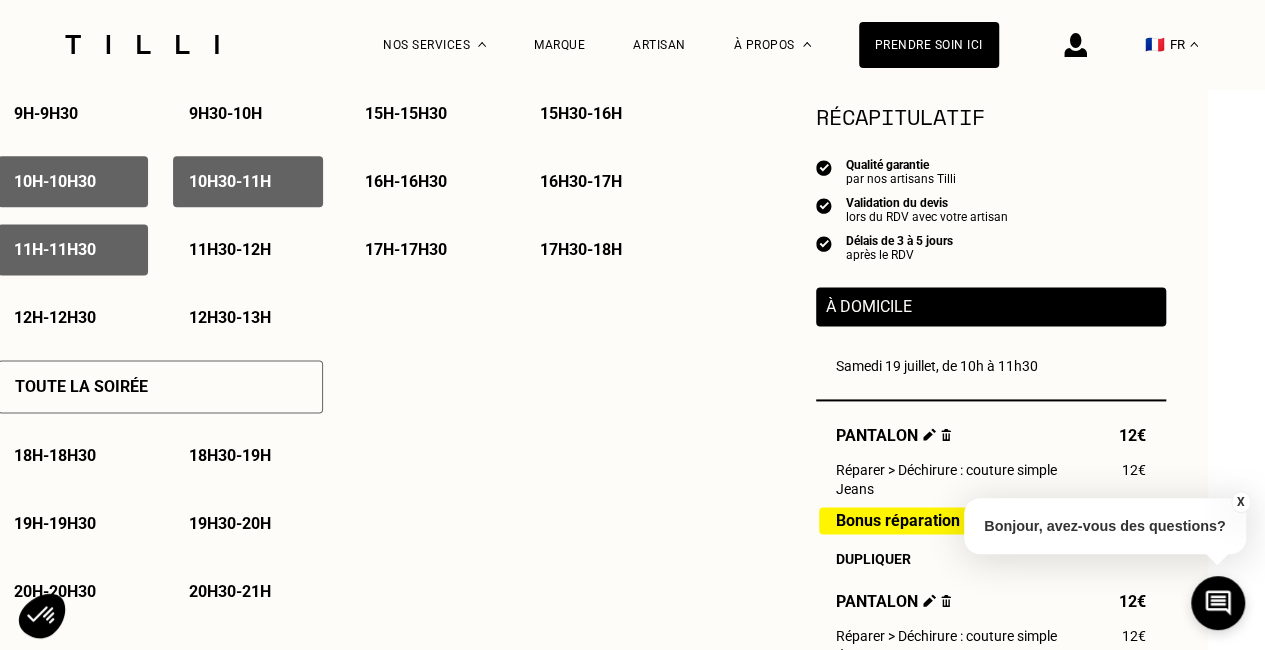 click on "11h  -  11h30" at bounding box center [73, 249] 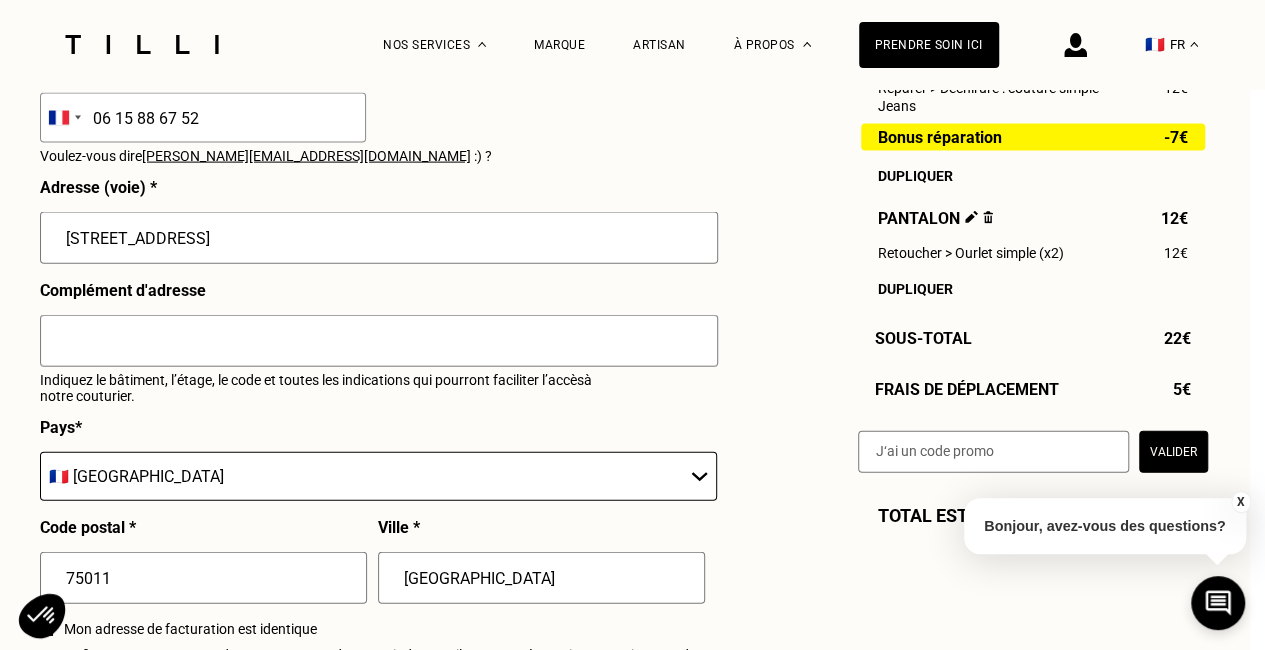 scroll, scrollTop: 2135, scrollLeft: 15, axis: both 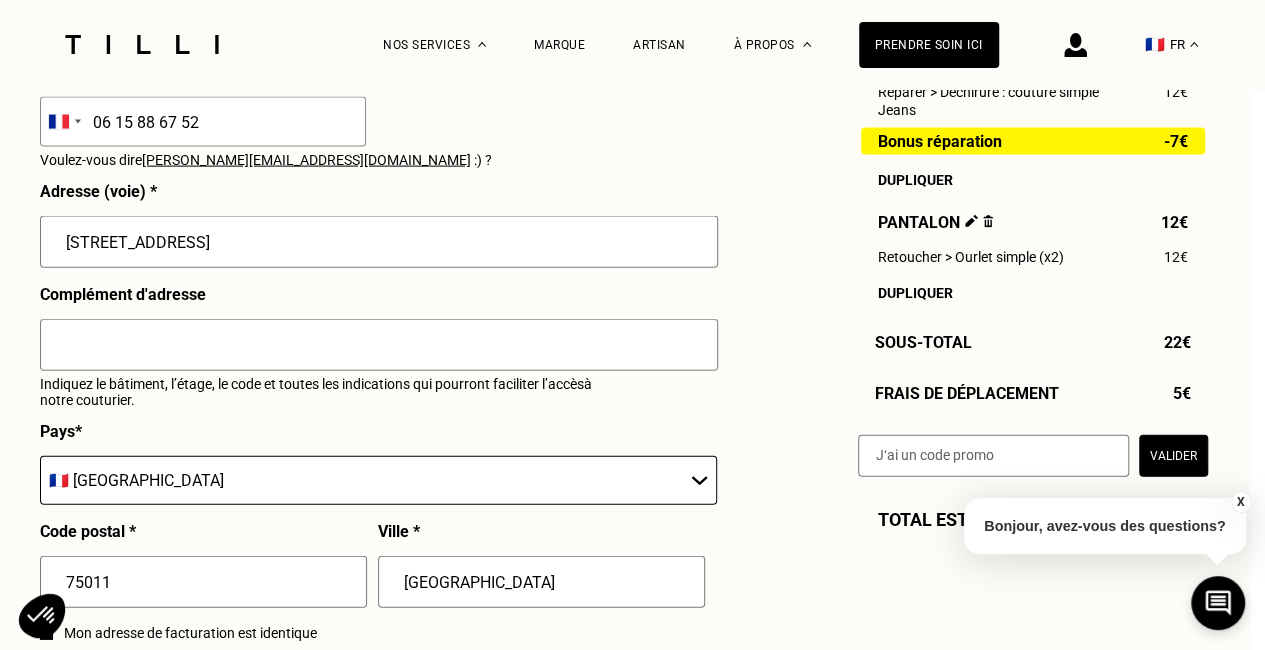 click on "Complément d'adresse Indiquez le bâtiment, l’étage, le code et toutes les indications qui pourront faciliter l’accès  à notre couturier." at bounding box center (379, 353) 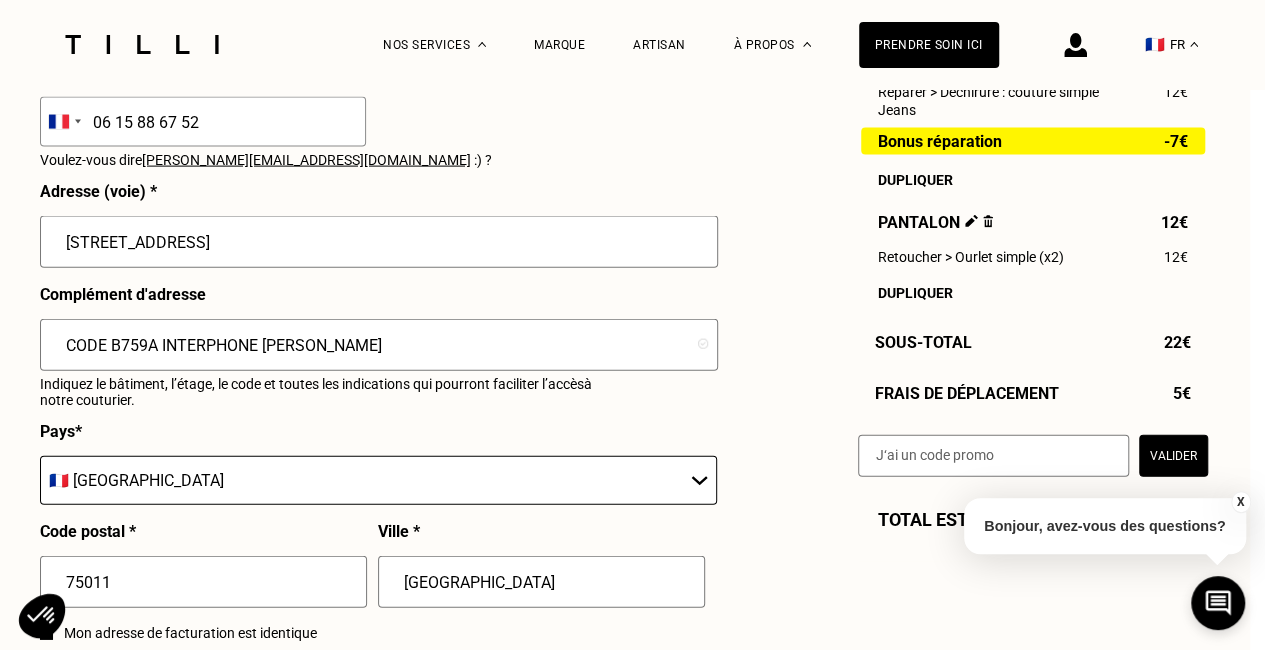 type on "CODE B759A INTERPHONE [PERSON_NAME]" 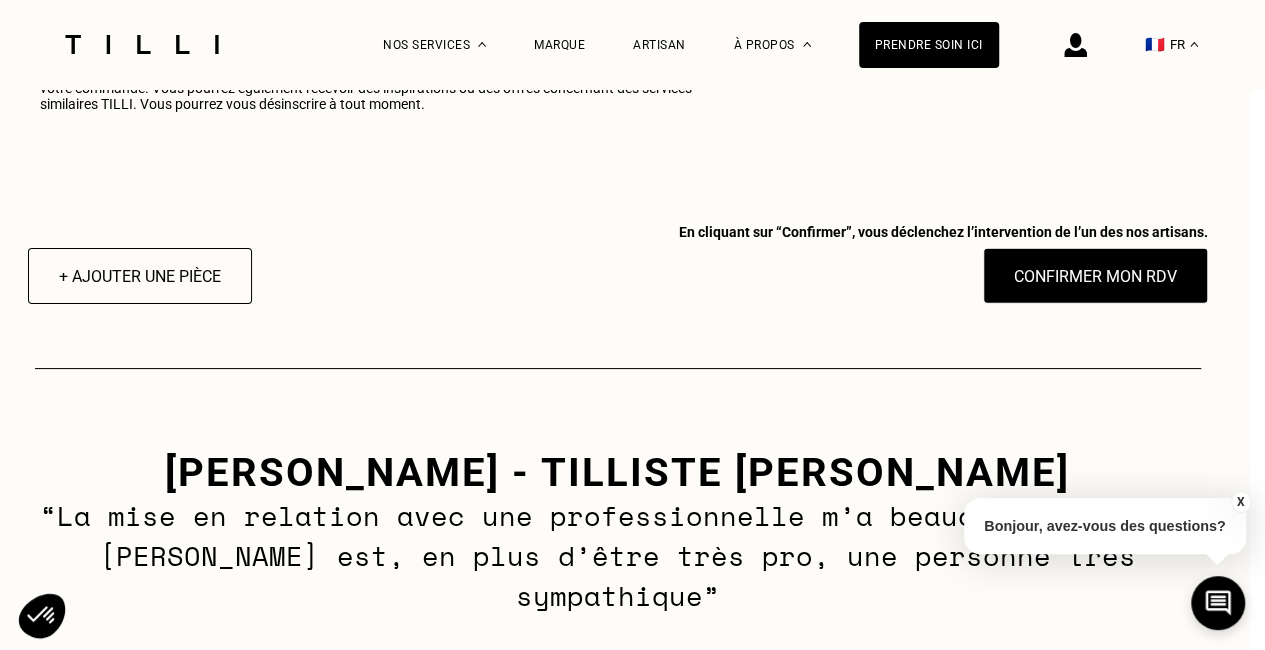 scroll, scrollTop: 2613, scrollLeft: 15, axis: both 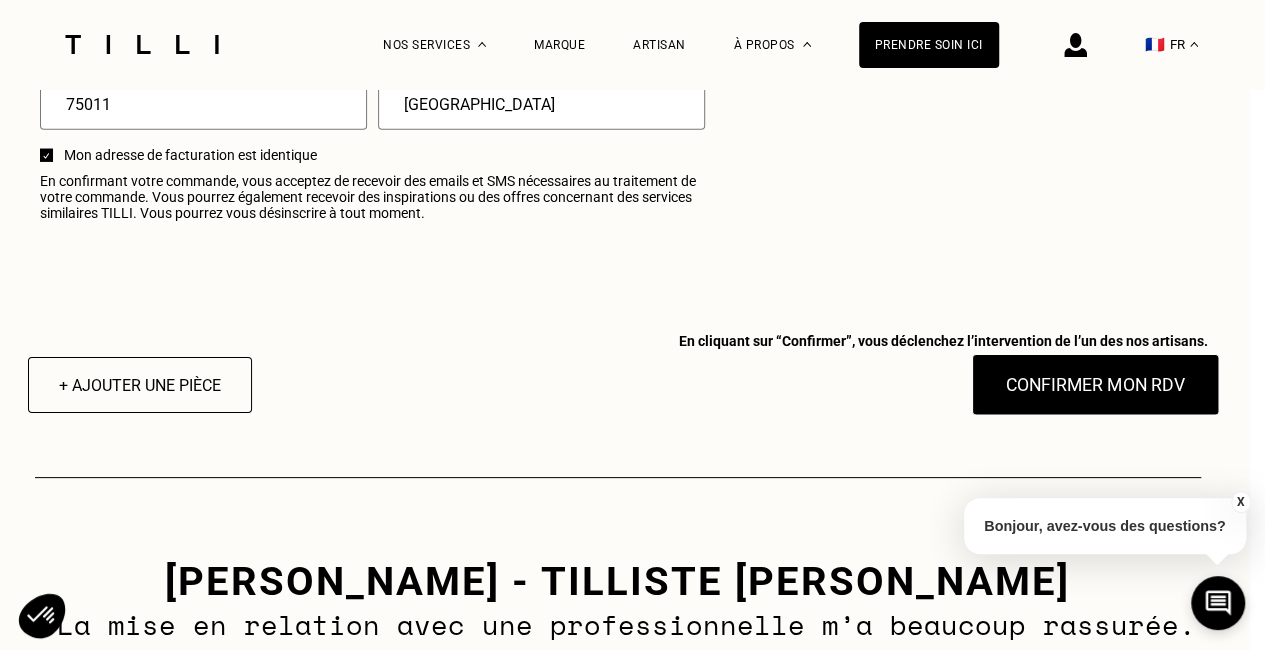 click on "Confirmer mon RDV" at bounding box center (1095, 385) 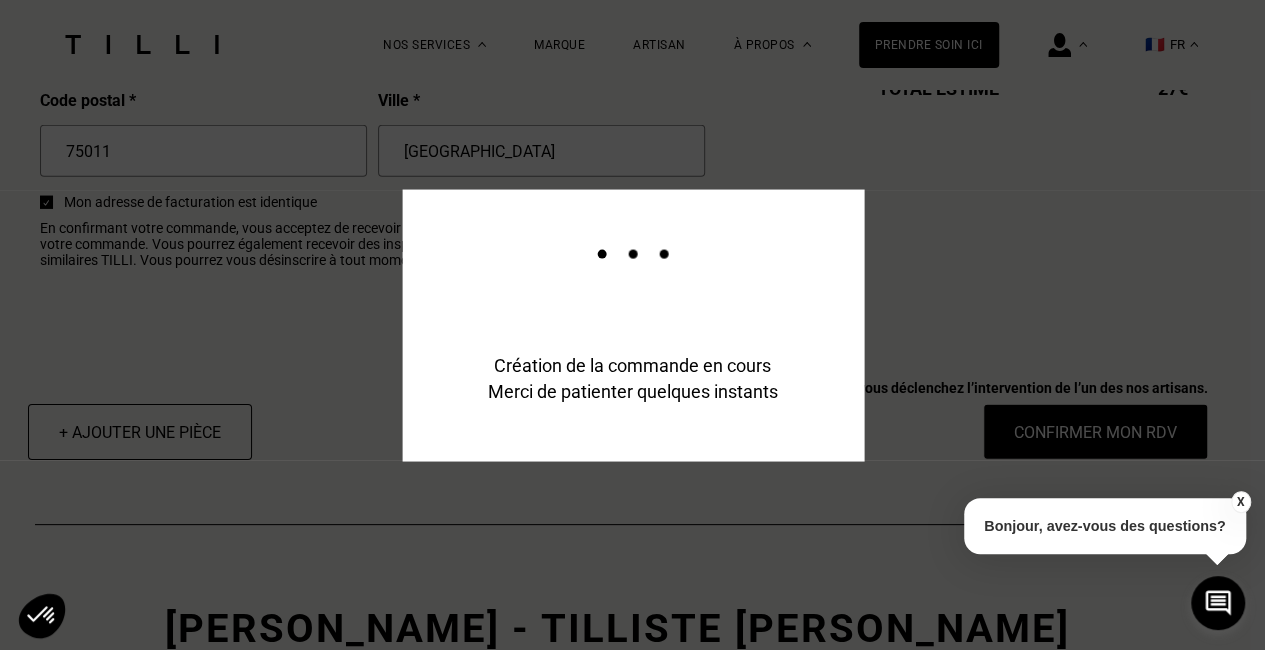 scroll, scrollTop: 2661, scrollLeft: 15, axis: both 